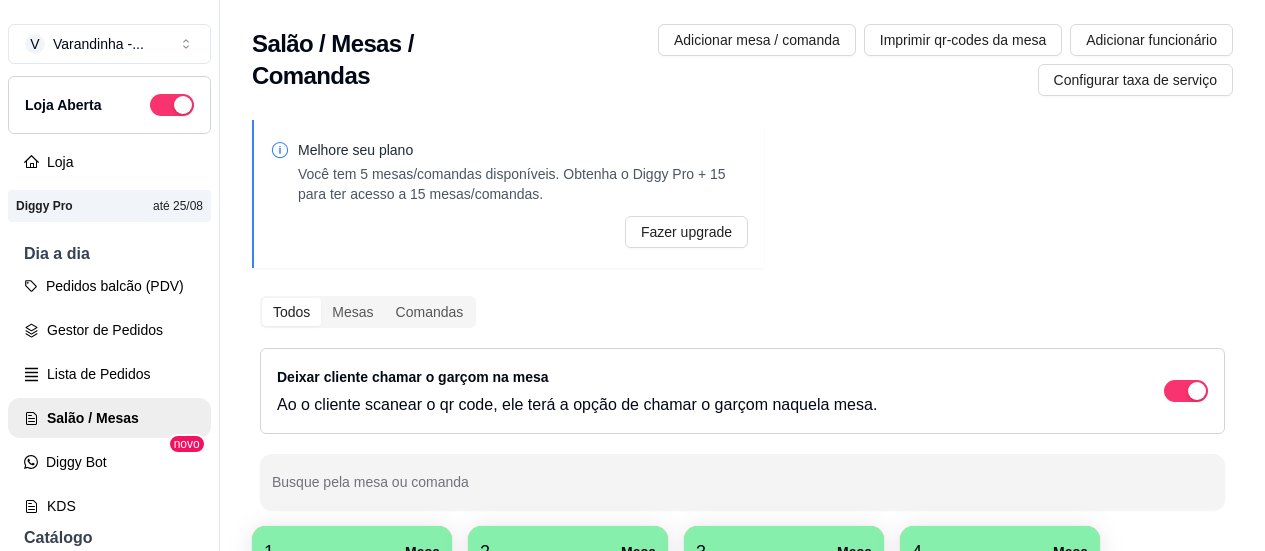 scroll, scrollTop: 0, scrollLeft: 0, axis: both 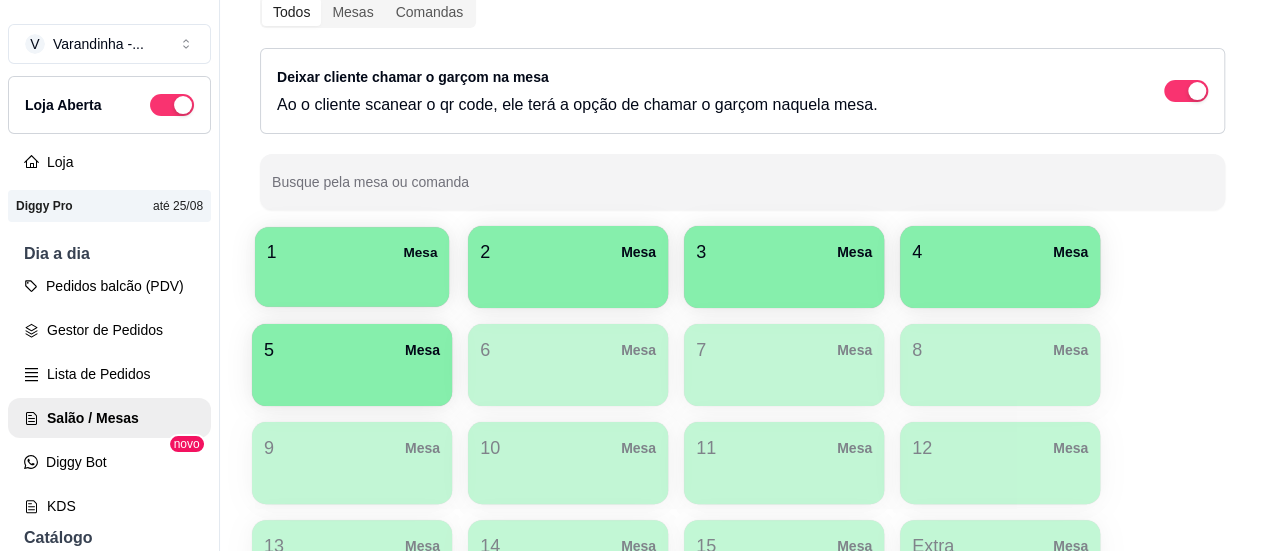 click on "1 Mesa" at bounding box center [352, 267] 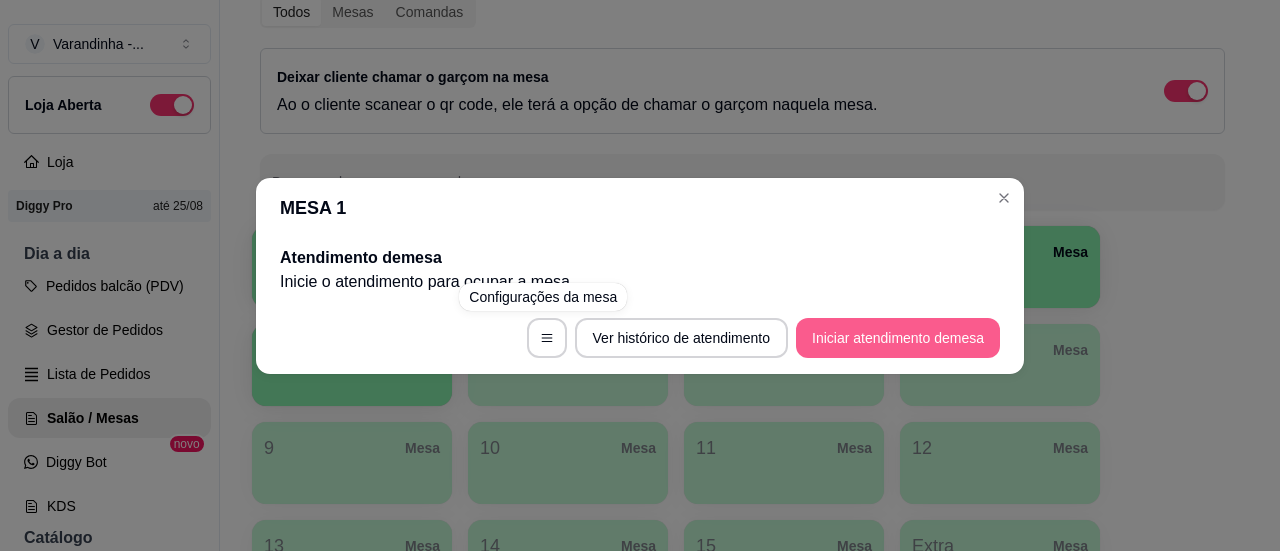 click on "Iniciar atendimento de  mesa" at bounding box center (898, 338) 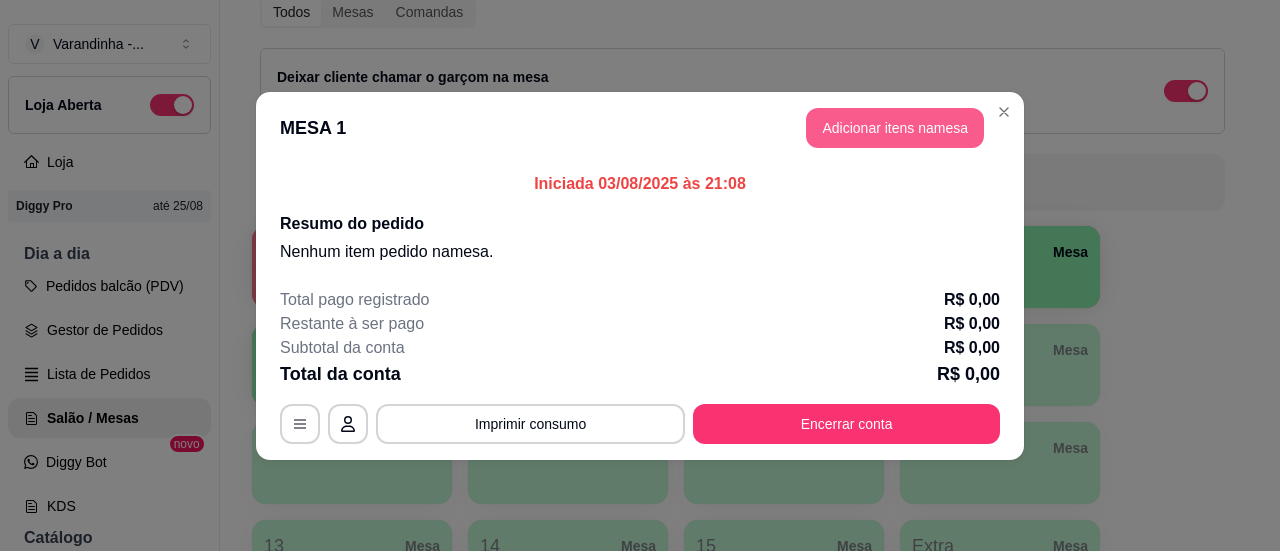click on "Adicionar itens na  mesa" at bounding box center [895, 128] 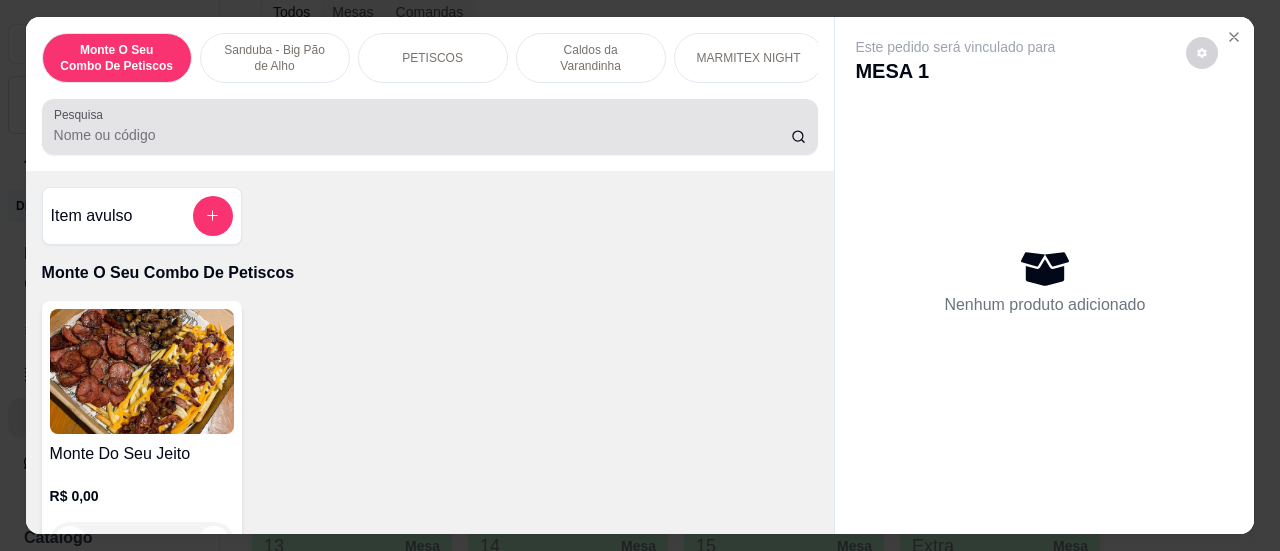 click on "Pesquisa" at bounding box center [422, 135] 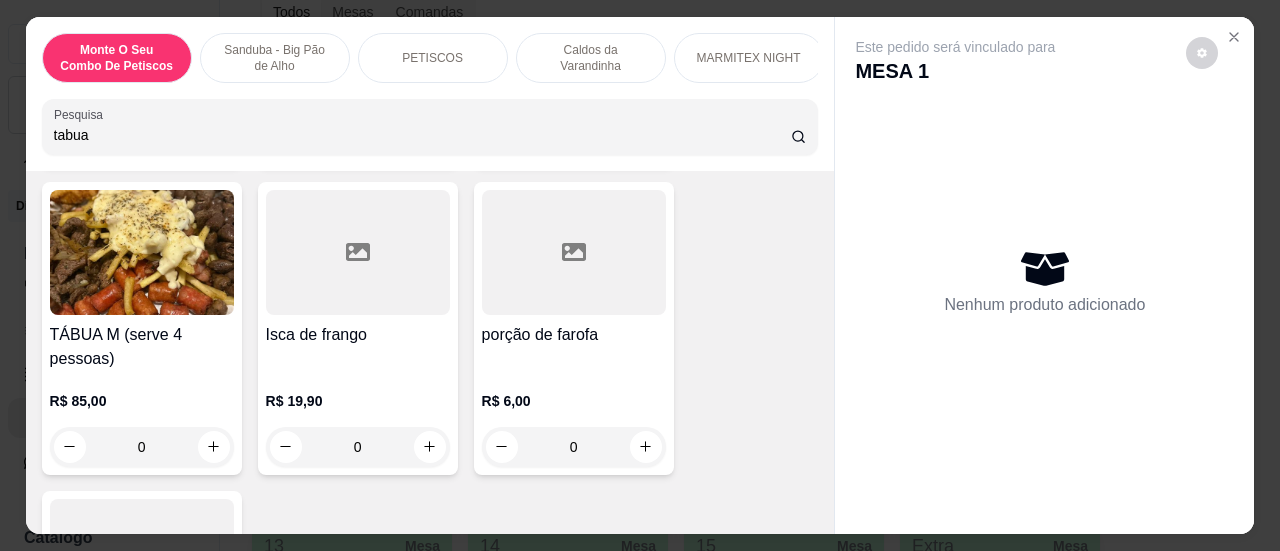 scroll, scrollTop: 1900, scrollLeft: 0, axis: vertical 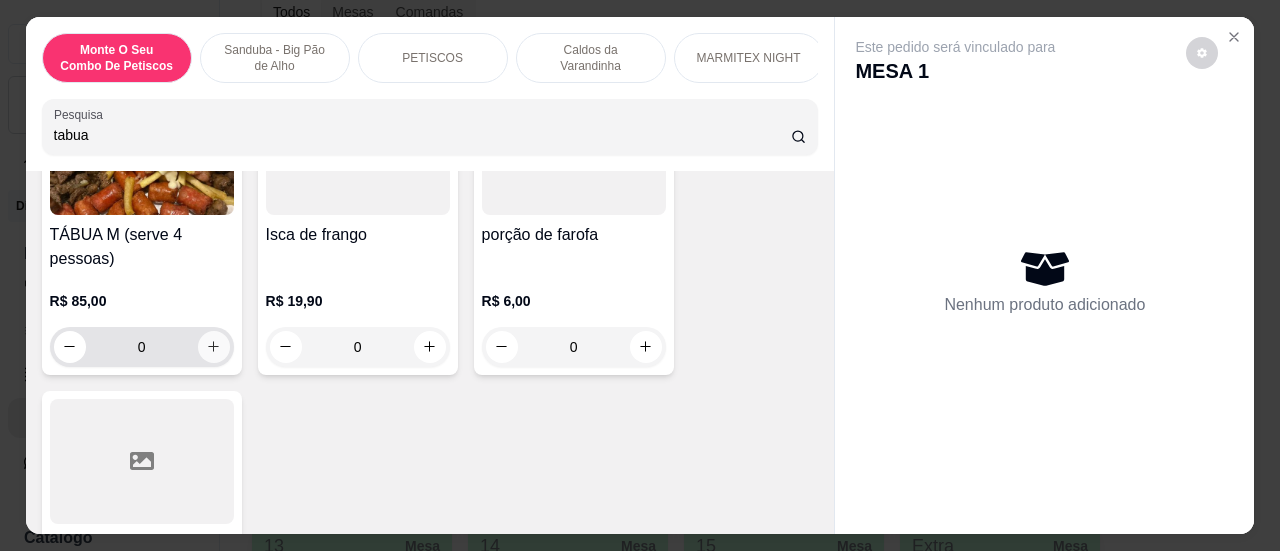 type on "tabua" 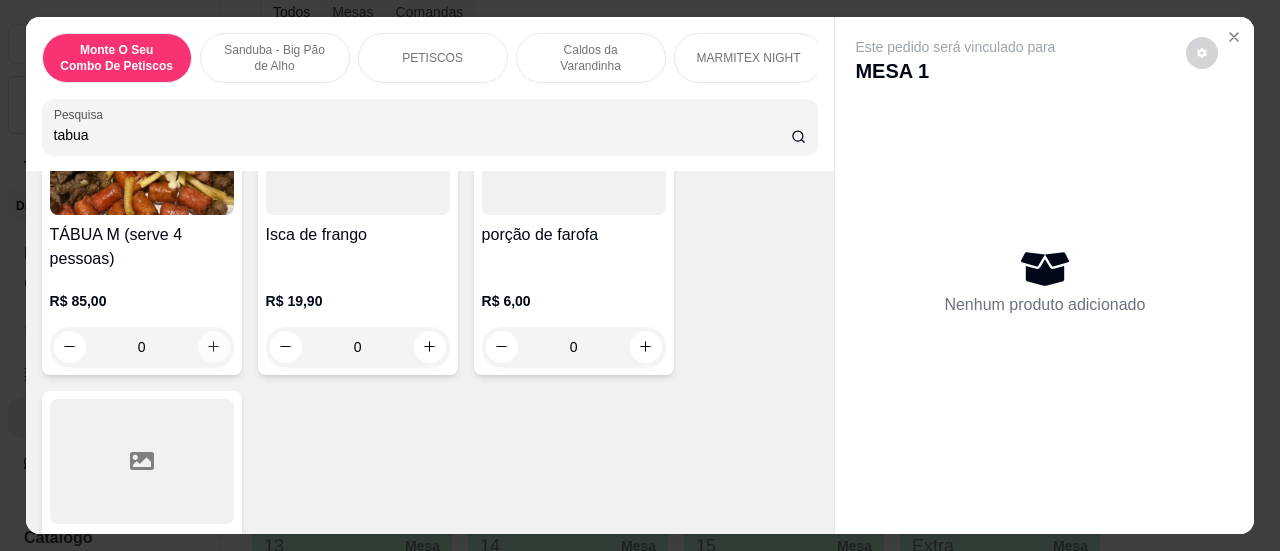 click at bounding box center (214, 347) 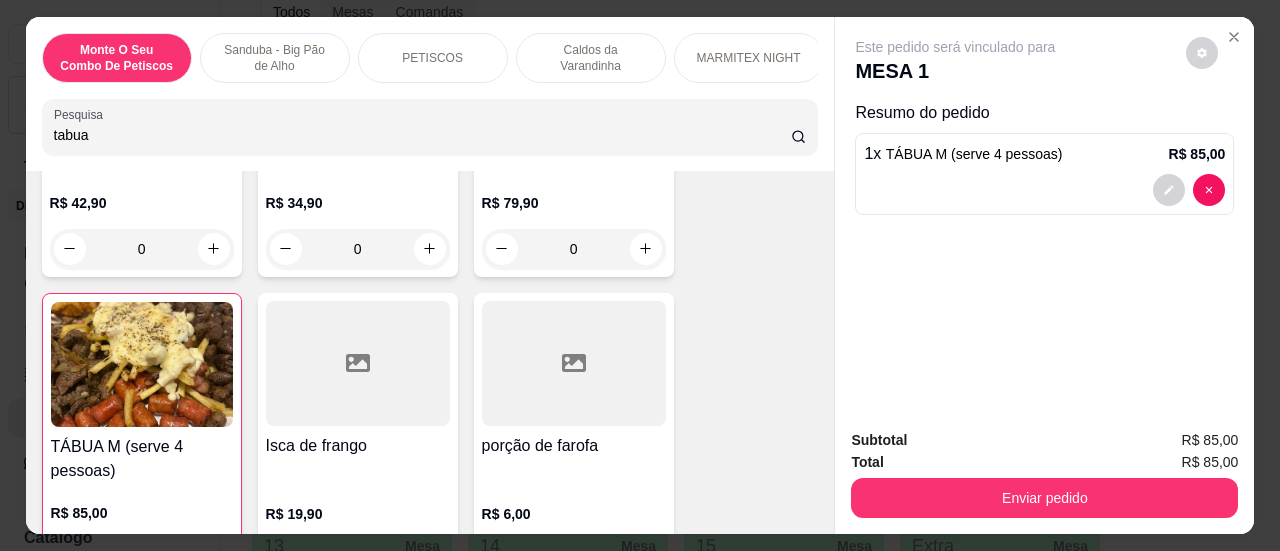 scroll, scrollTop: 1500, scrollLeft: 0, axis: vertical 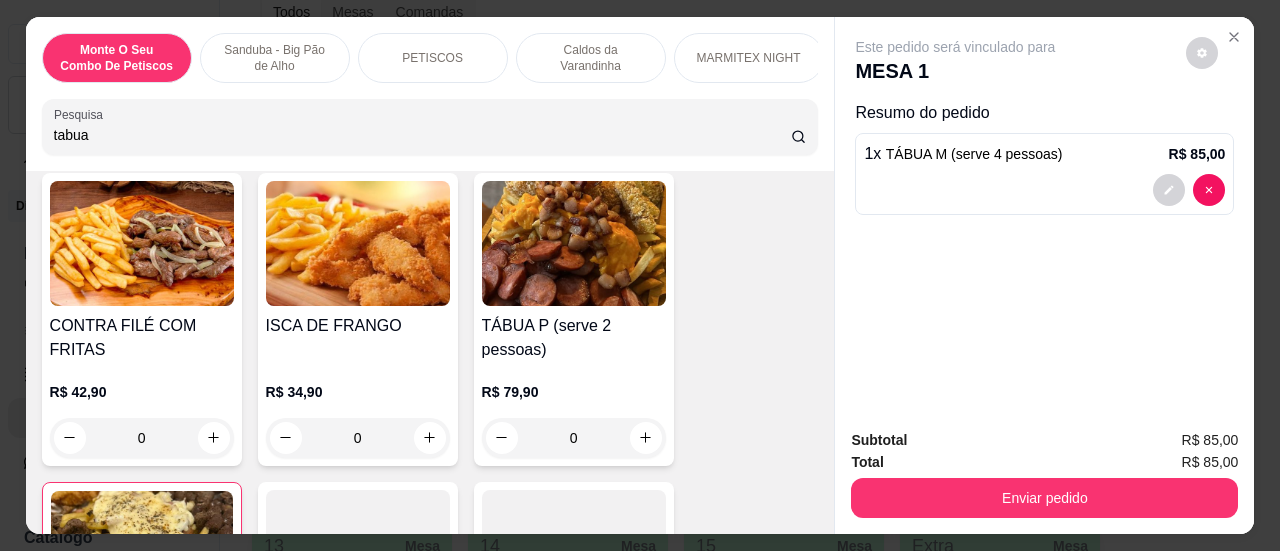 drag, startPoint x: 406, startPoint y: 141, endPoint x: 0, endPoint y: 131, distance: 406.12314 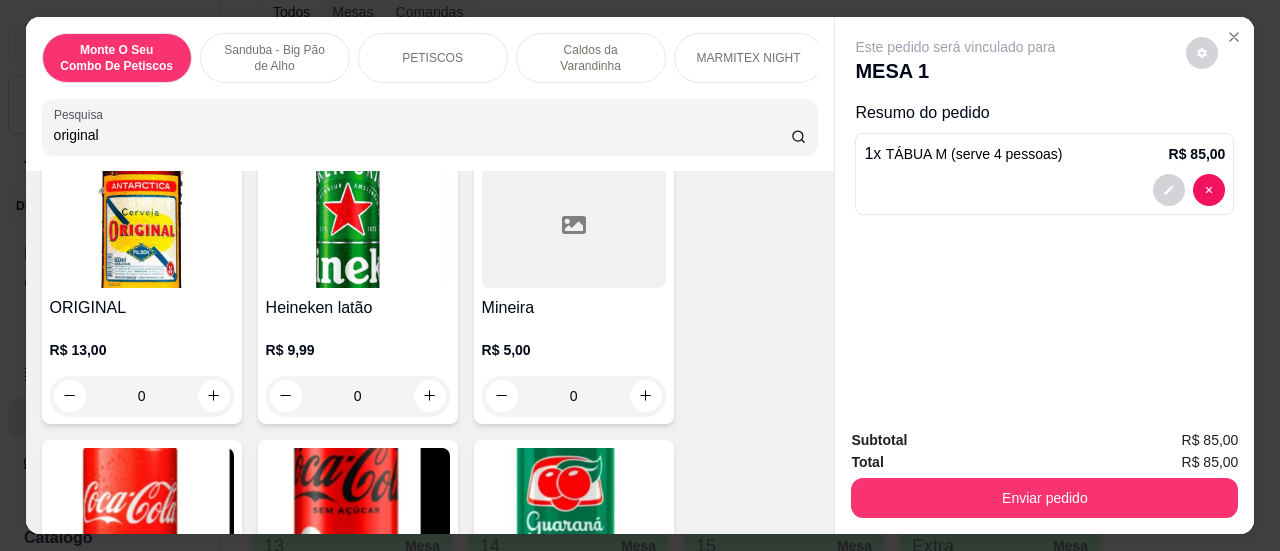 scroll, scrollTop: 4946, scrollLeft: 0, axis: vertical 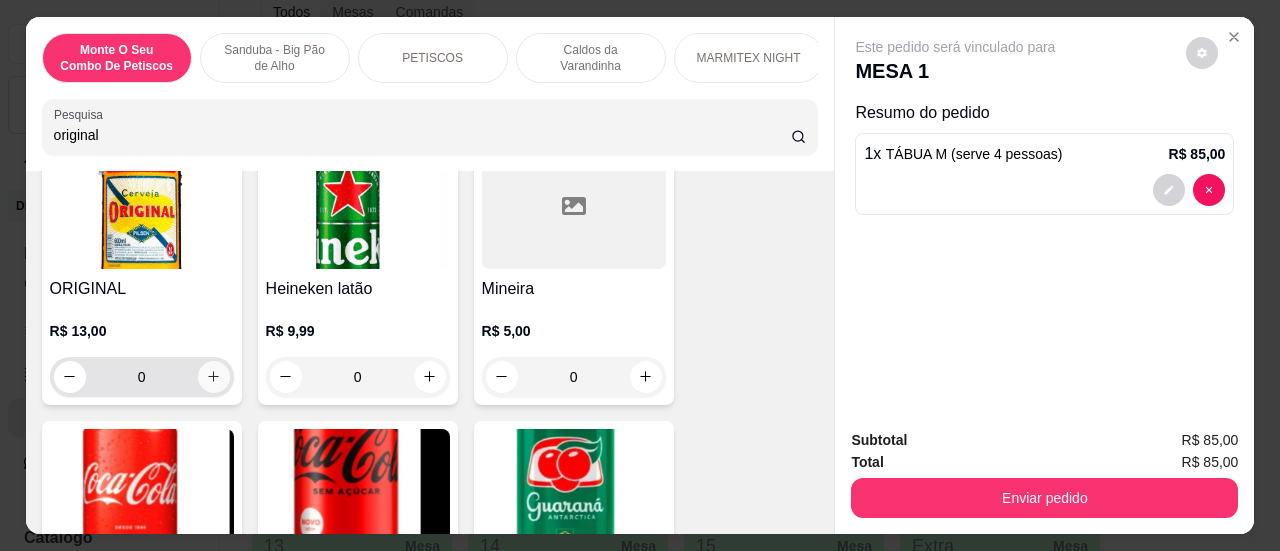 type on "original" 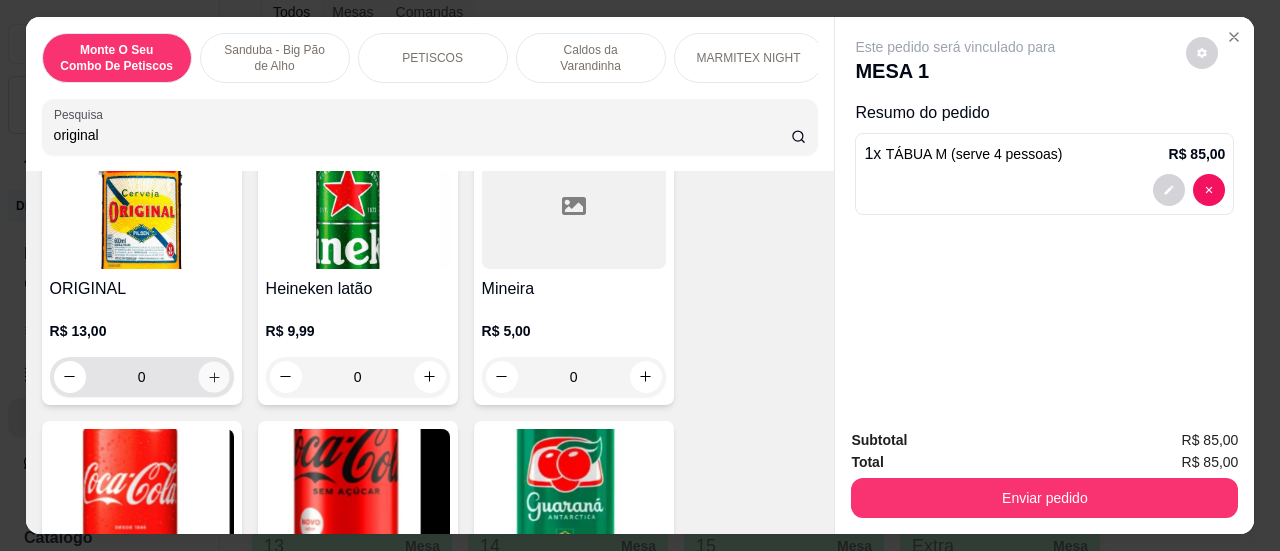 click 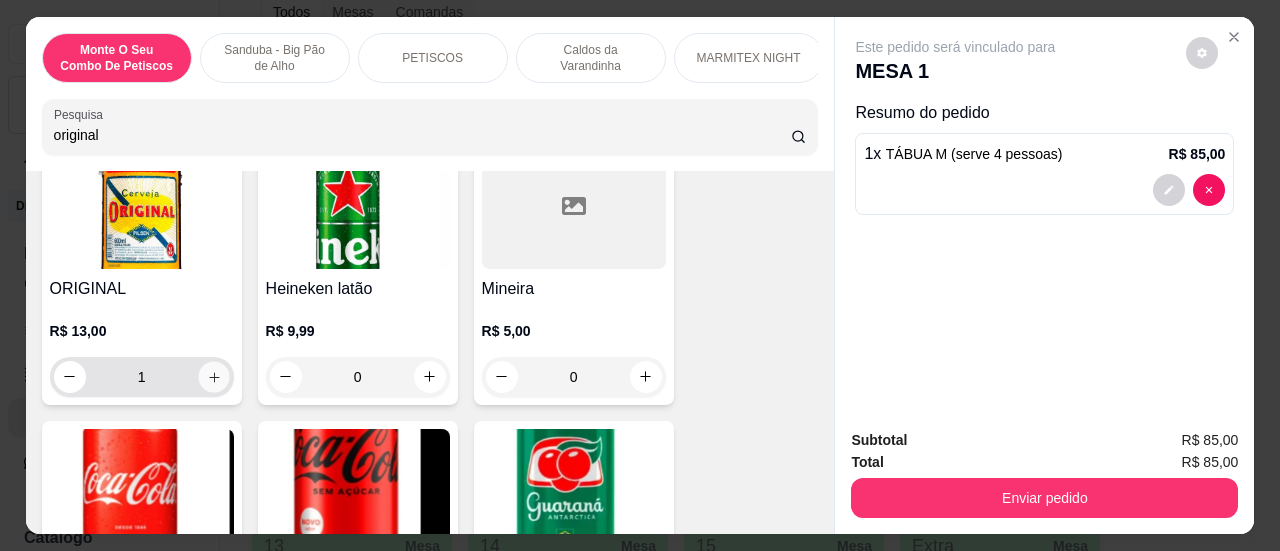 scroll, scrollTop: 4948, scrollLeft: 0, axis: vertical 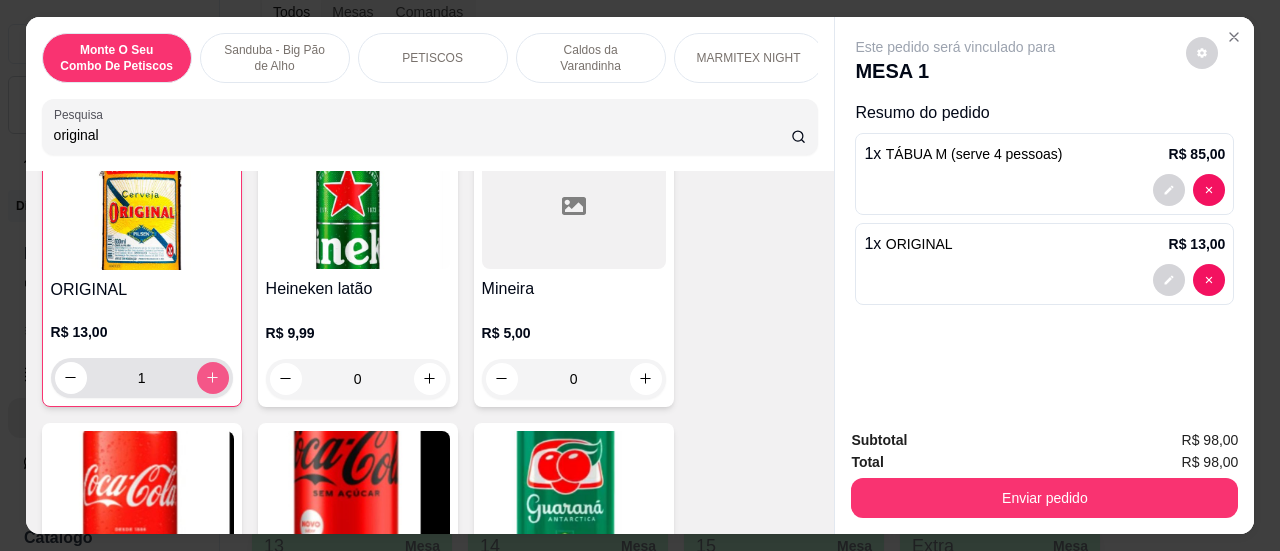 click 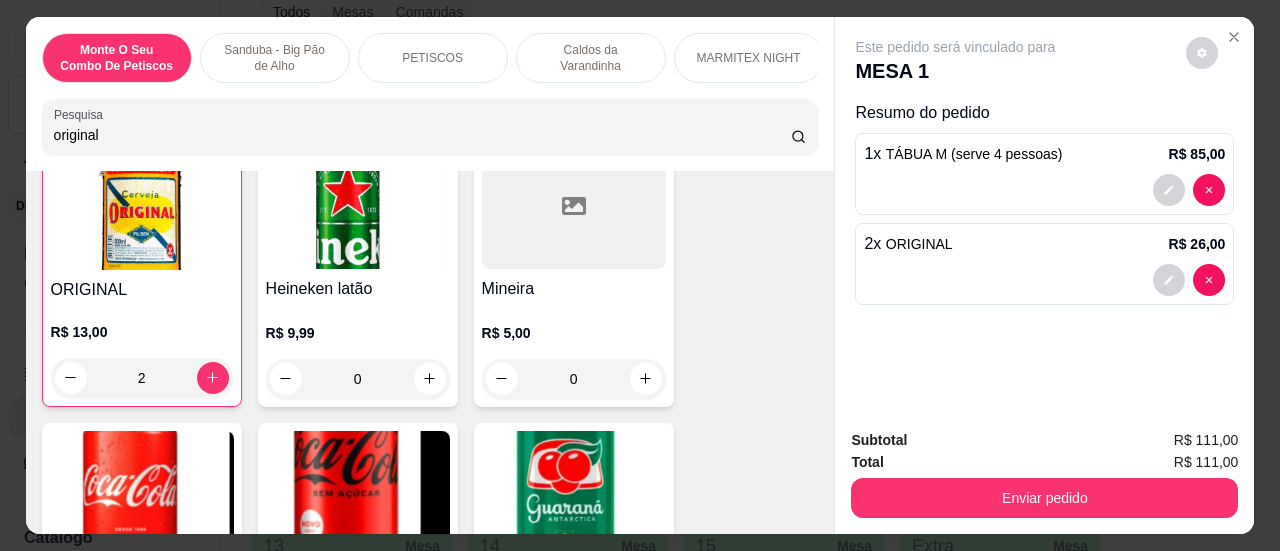 drag, startPoint x: 434, startPoint y: 147, endPoint x: 0, endPoint y: 135, distance: 434.16586 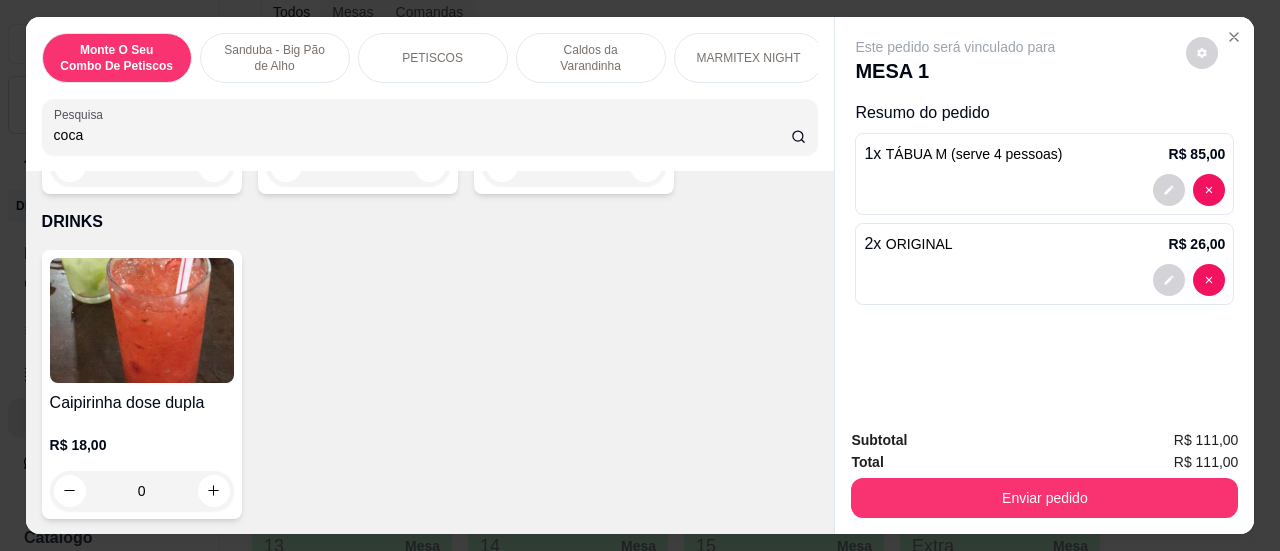 scroll, scrollTop: 4946, scrollLeft: 0, axis: vertical 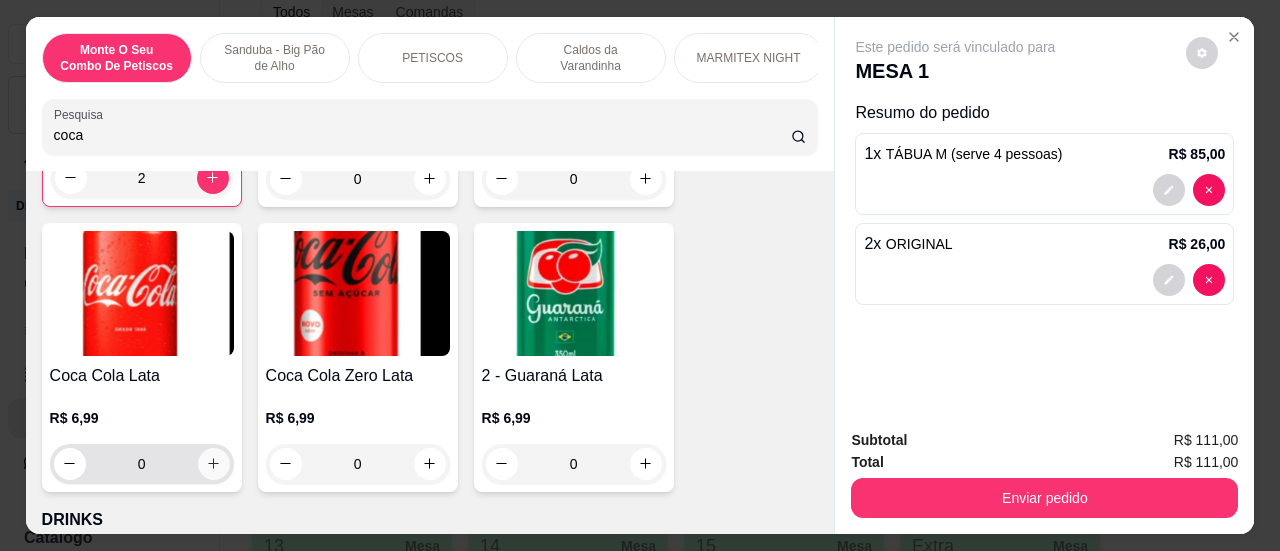 type on "coca" 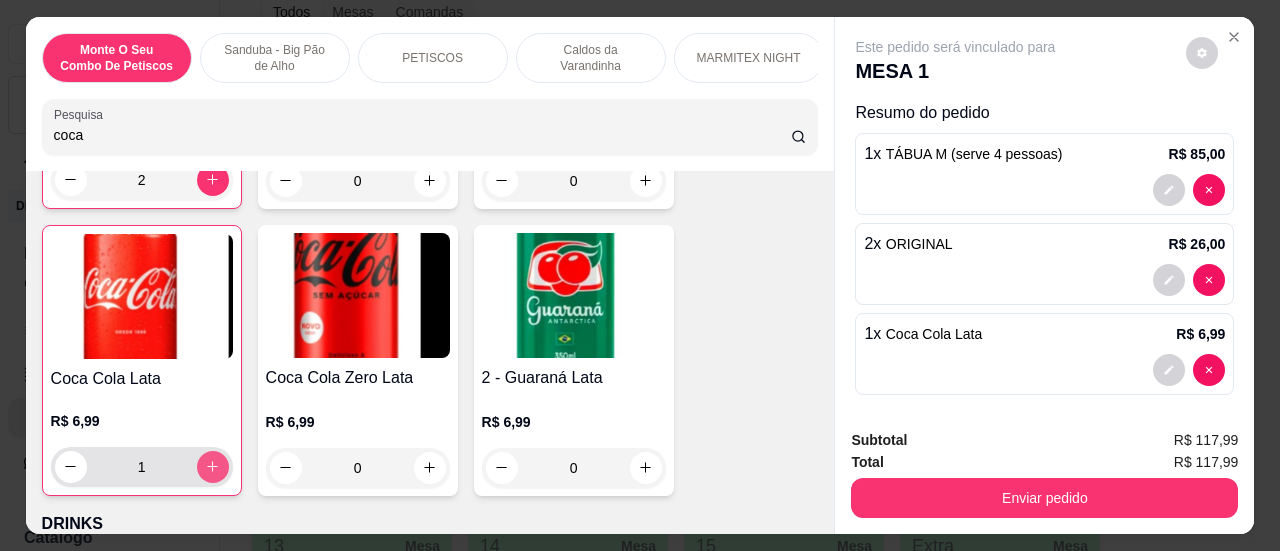 scroll, scrollTop: 5148, scrollLeft: 0, axis: vertical 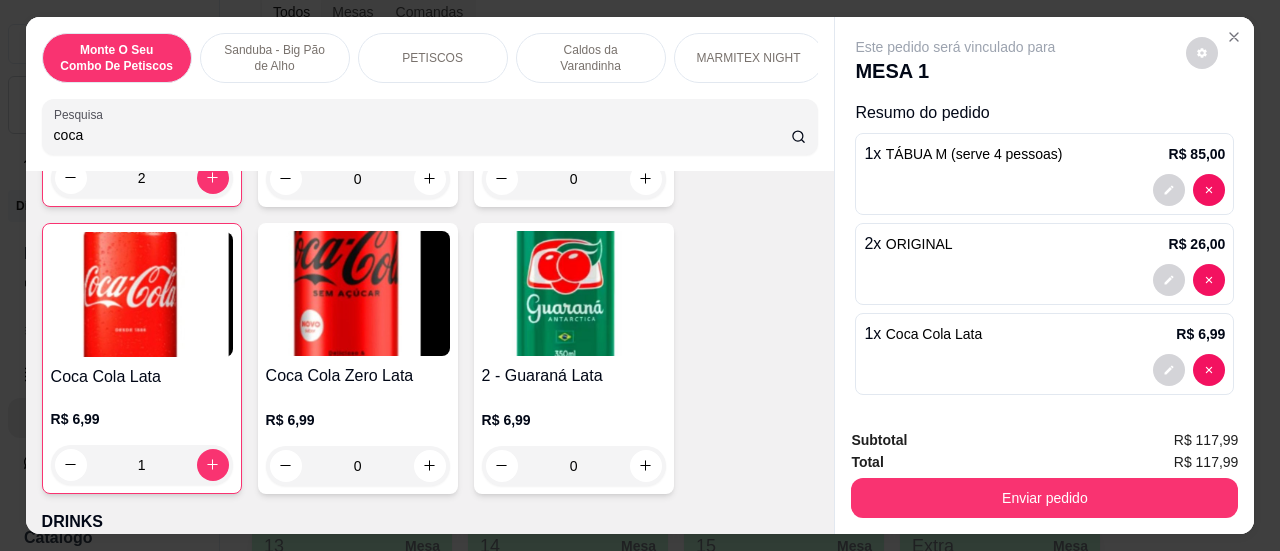drag, startPoint x: 286, startPoint y: 144, endPoint x: 0, endPoint y: 107, distance: 288.38342 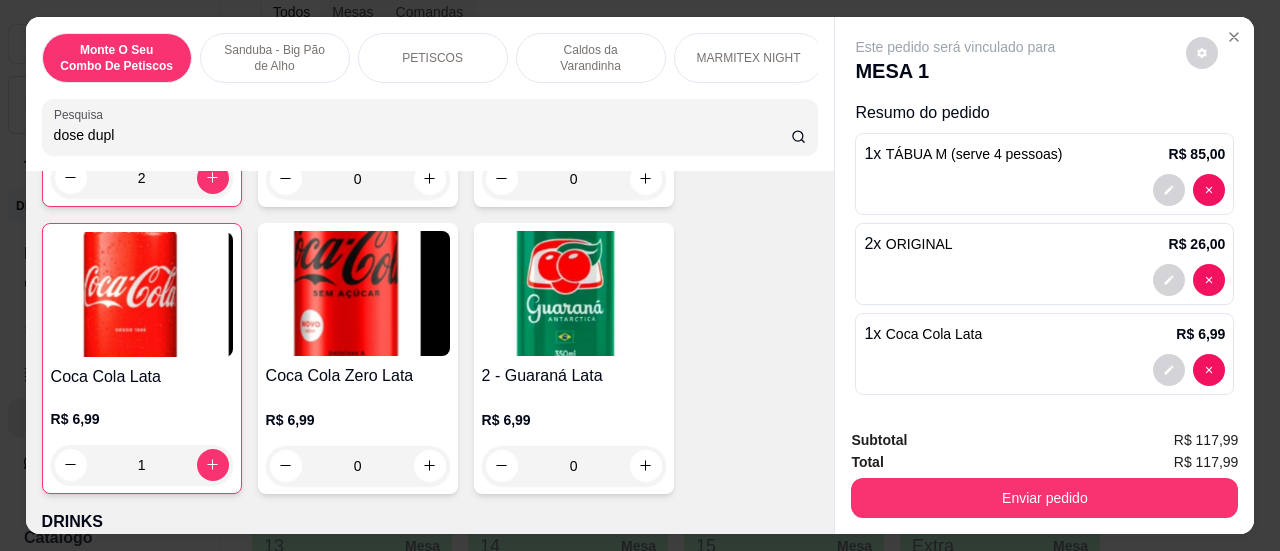 scroll, scrollTop: 5433, scrollLeft: 0, axis: vertical 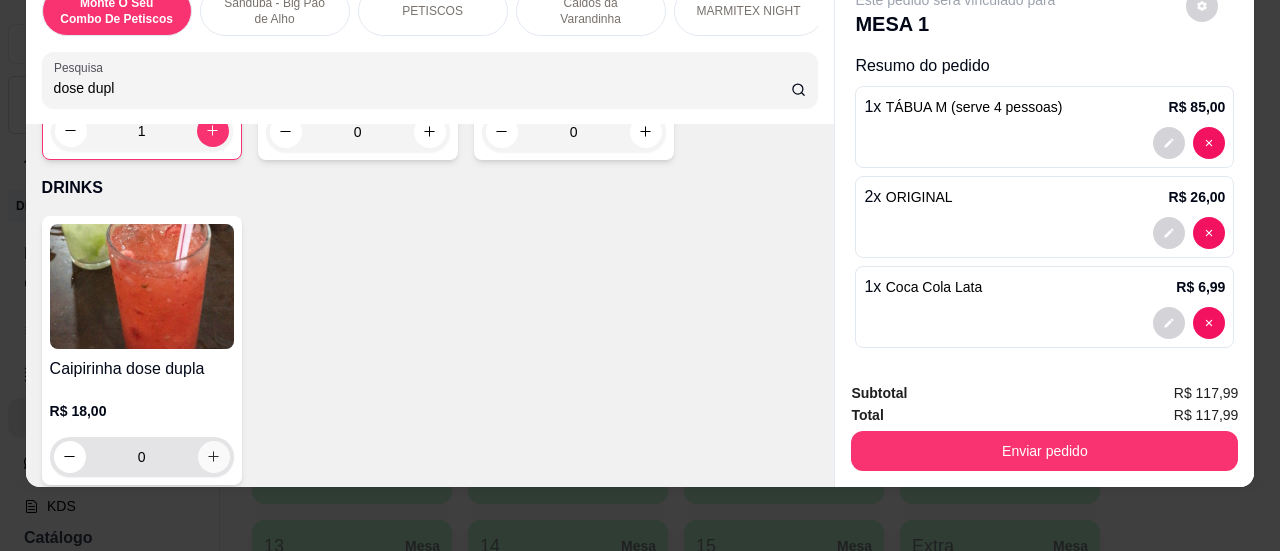 type on "dose dupl" 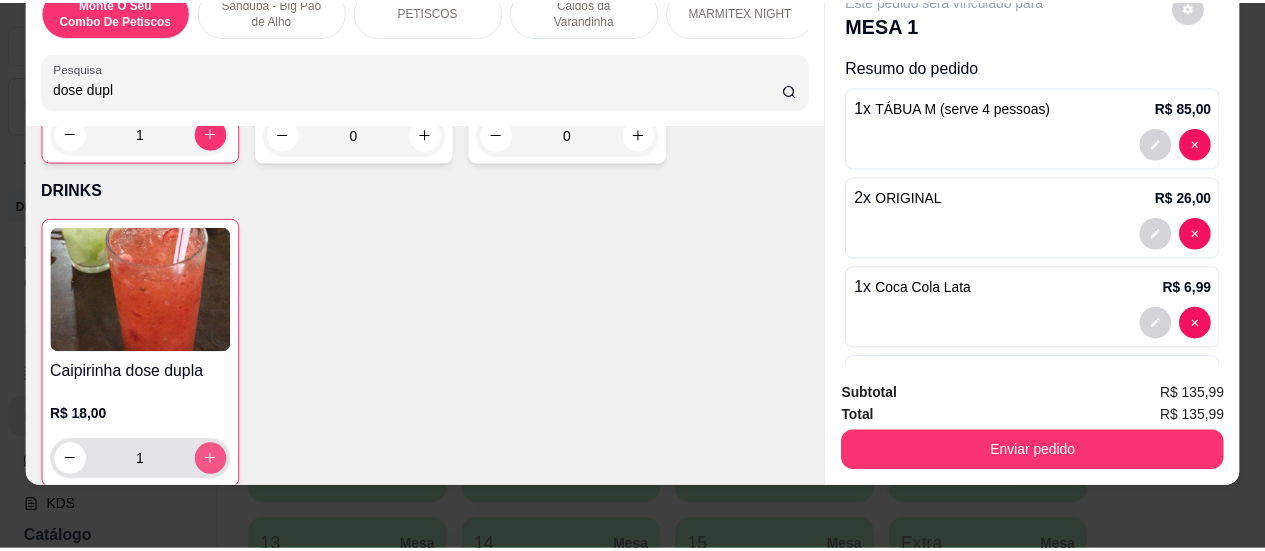 scroll, scrollTop: 5434, scrollLeft: 0, axis: vertical 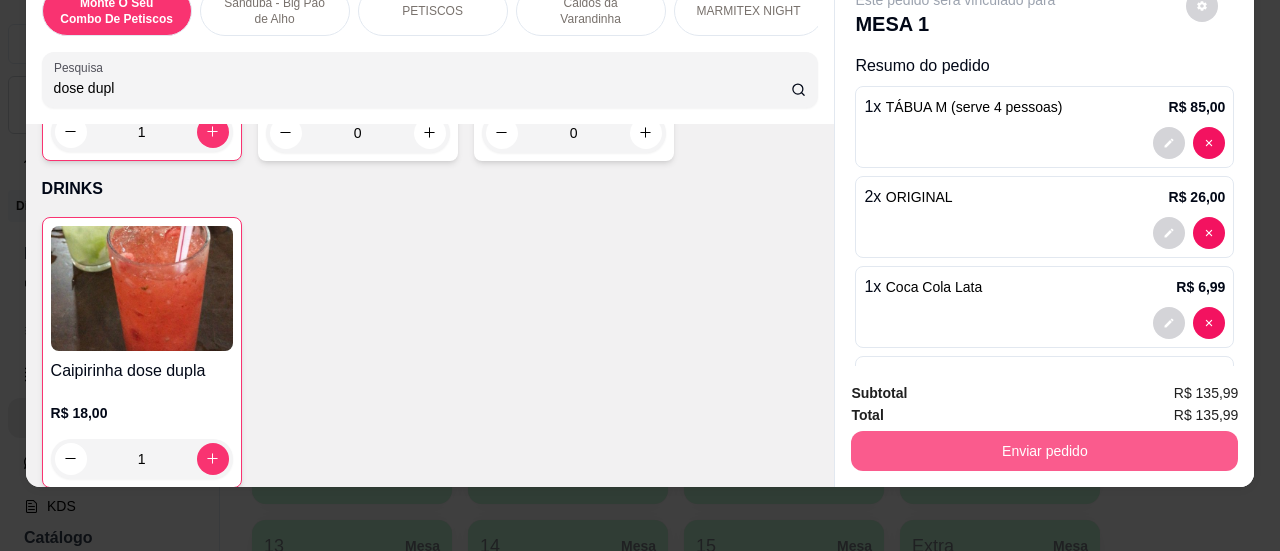 click on "Enviar pedido" at bounding box center [1044, 451] 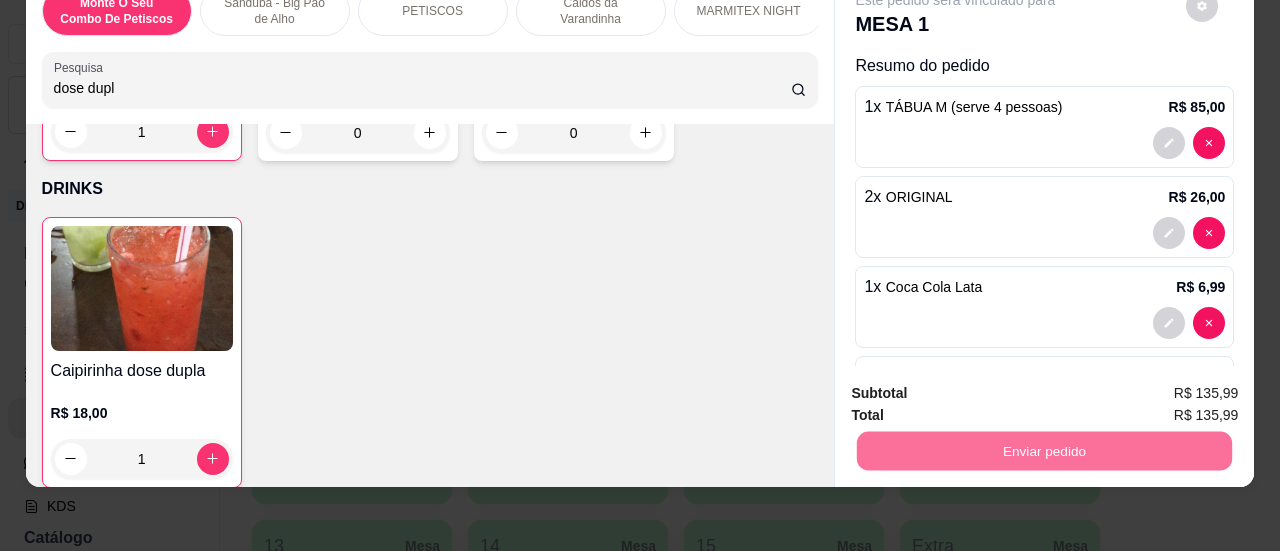 click on "Sim, quero registrar" at bounding box center (1168, 387) 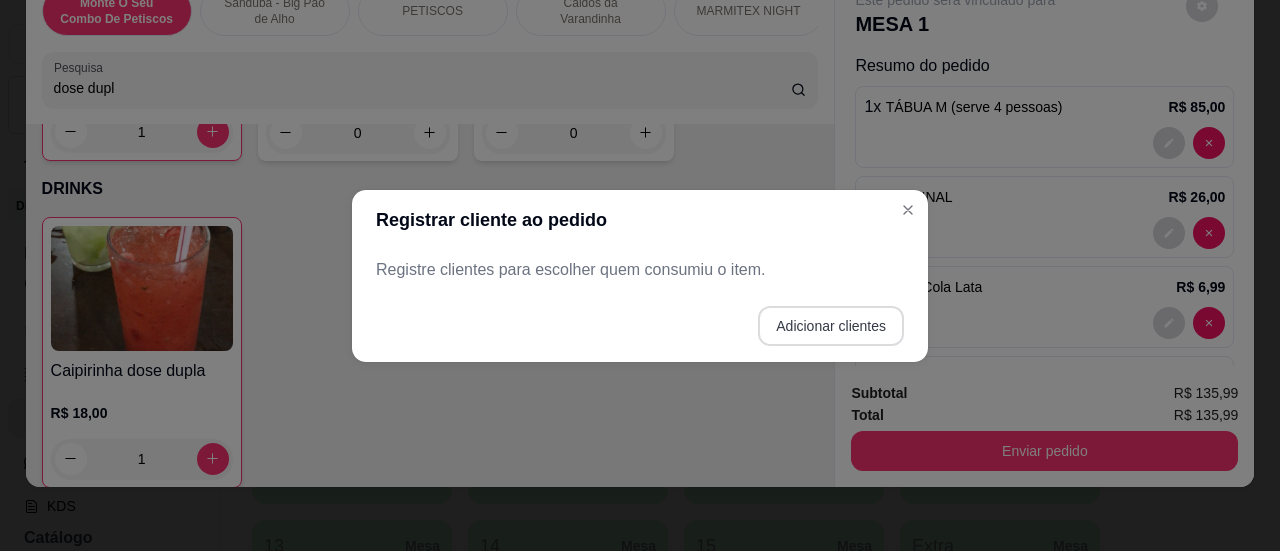 click on "Adicionar clientes" at bounding box center (831, 326) 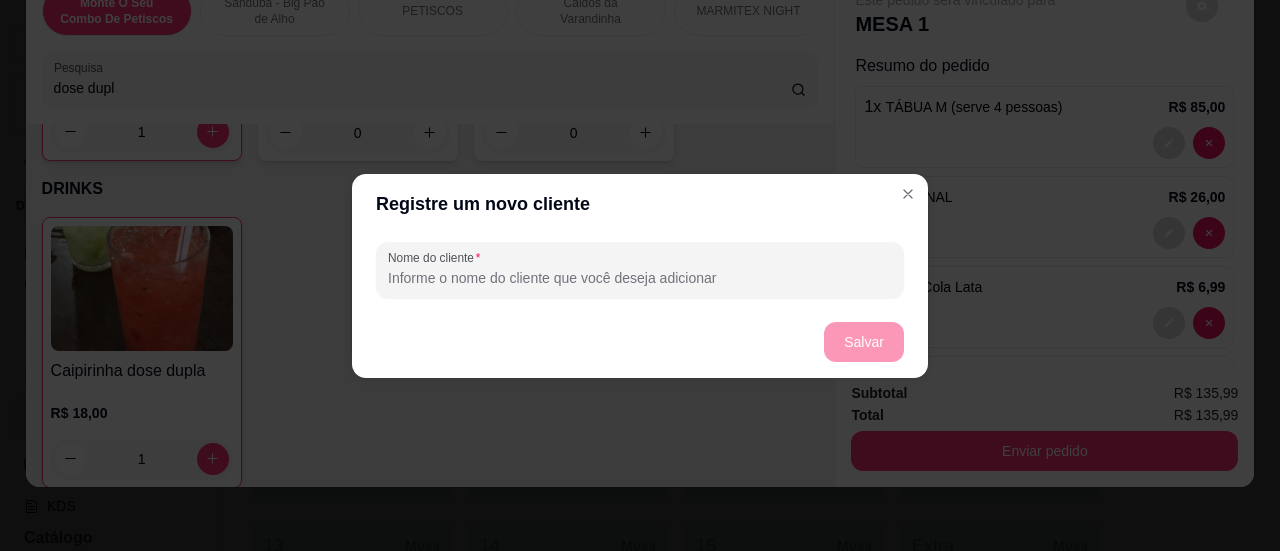 click on "Nome do cliente" at bounding box center (640, 278) 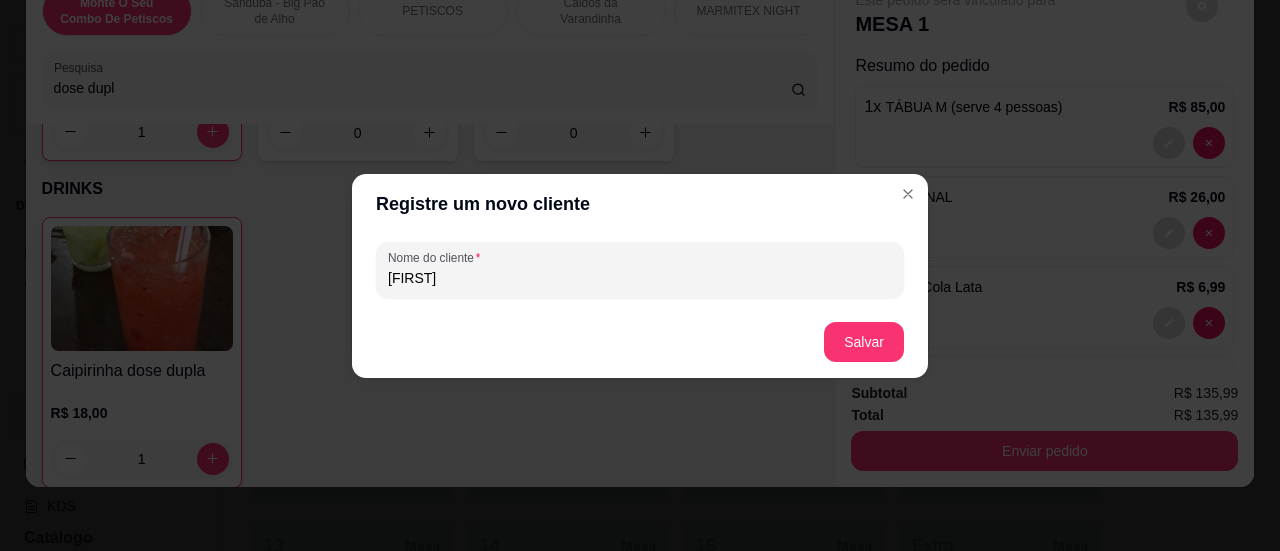 click on "[FIRST]" at bounding box center [640, 278] 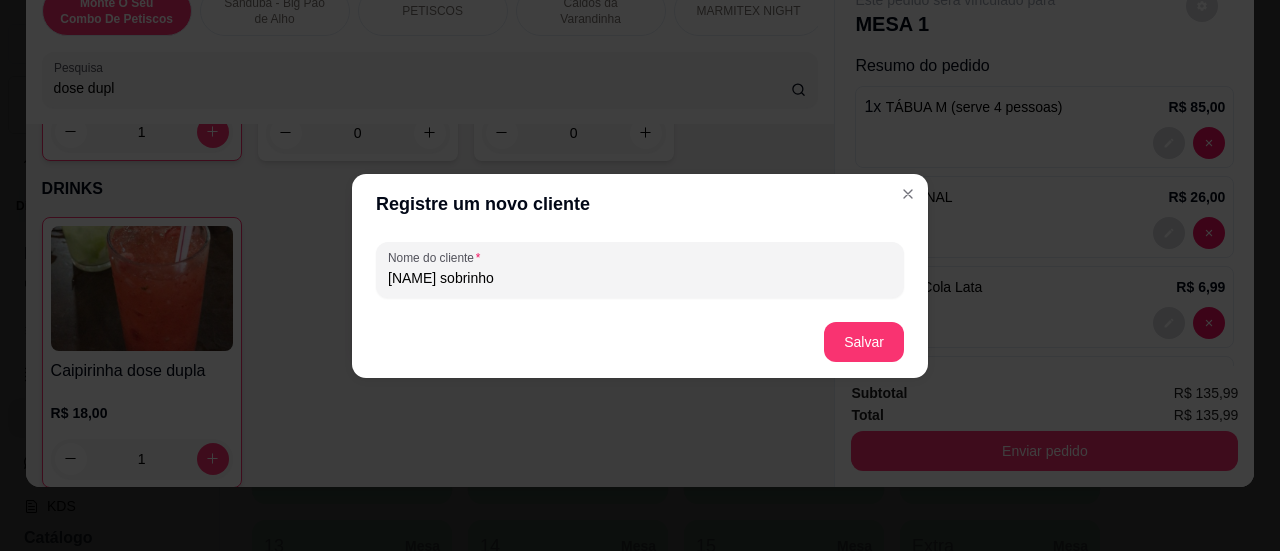 type on "[NAME] sobrinho" 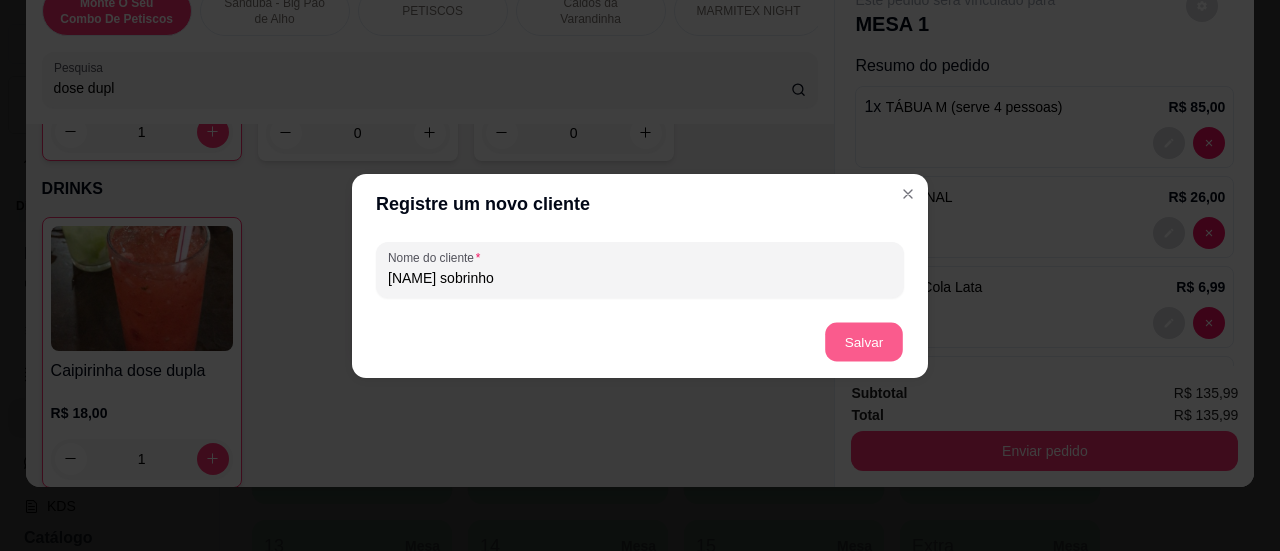 click on "Salvar" at bounding box center [864, 341] 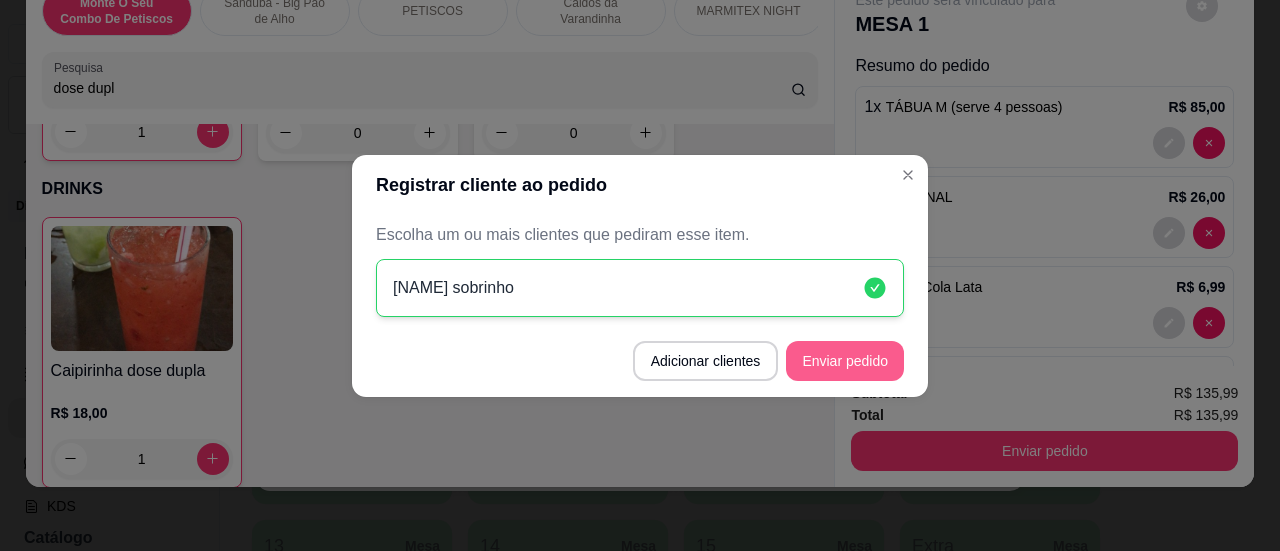 click on "Enviar pedido" at bounding box center [845, 361] 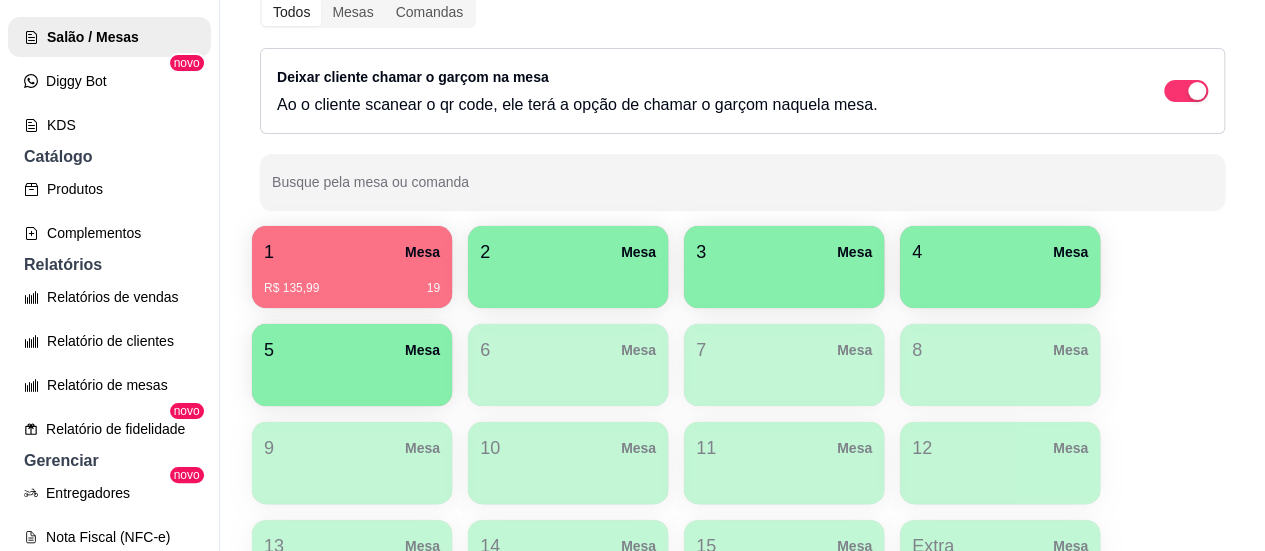scroll, scrollTop: 400, scrollLeft: 0, axis: vertical 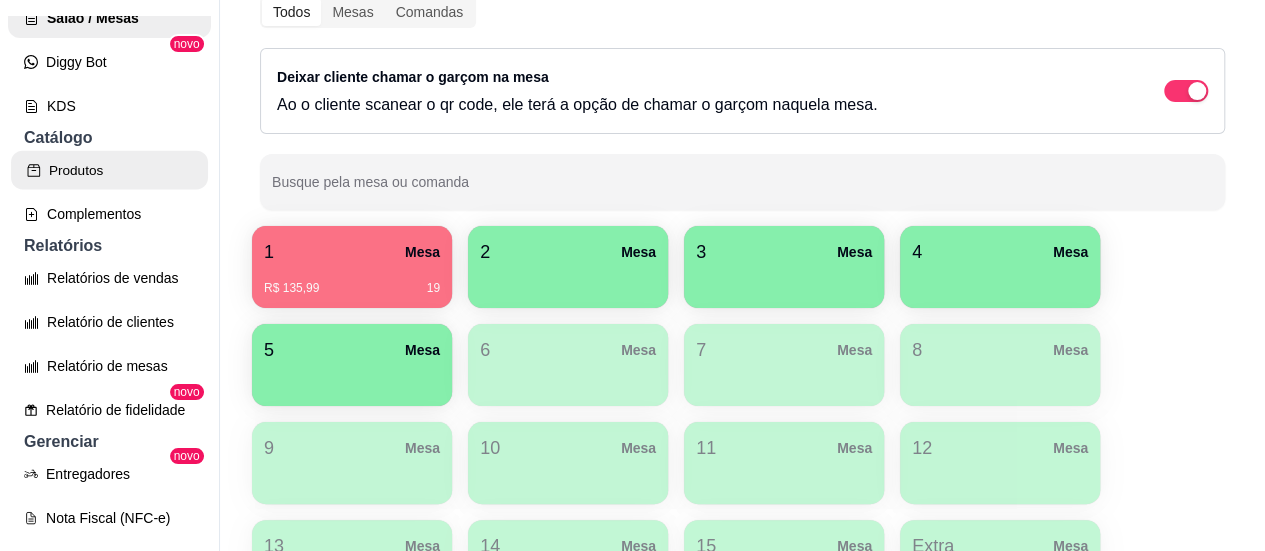 click on "Produtos" at bounding box center (109, 170) 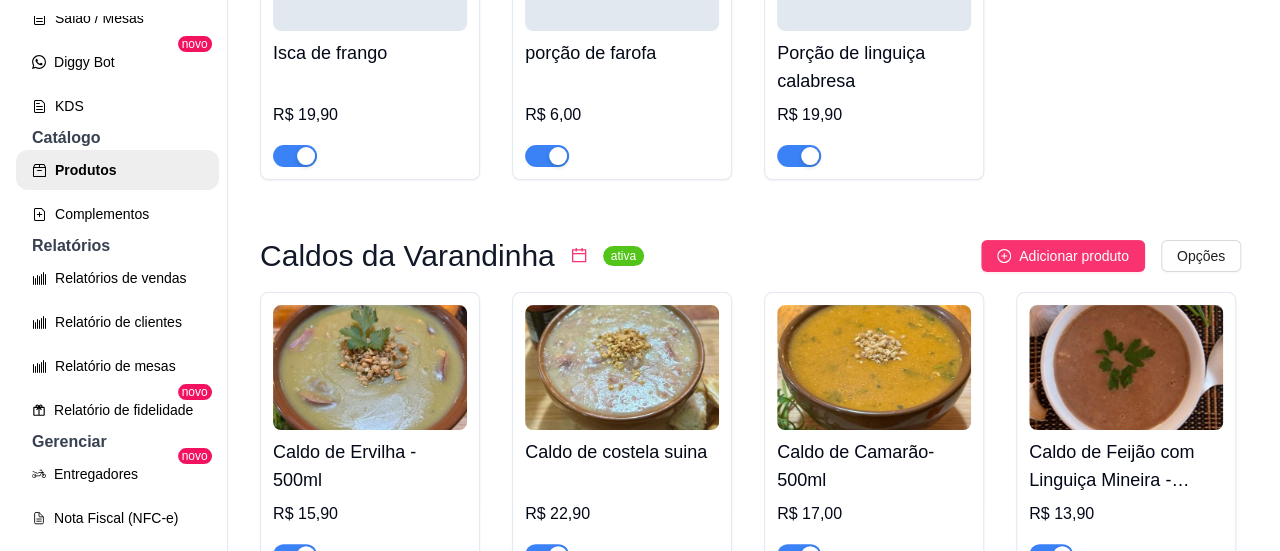 scroll, scrollTop: 6600, scrollLeft: 0, axis: vertical 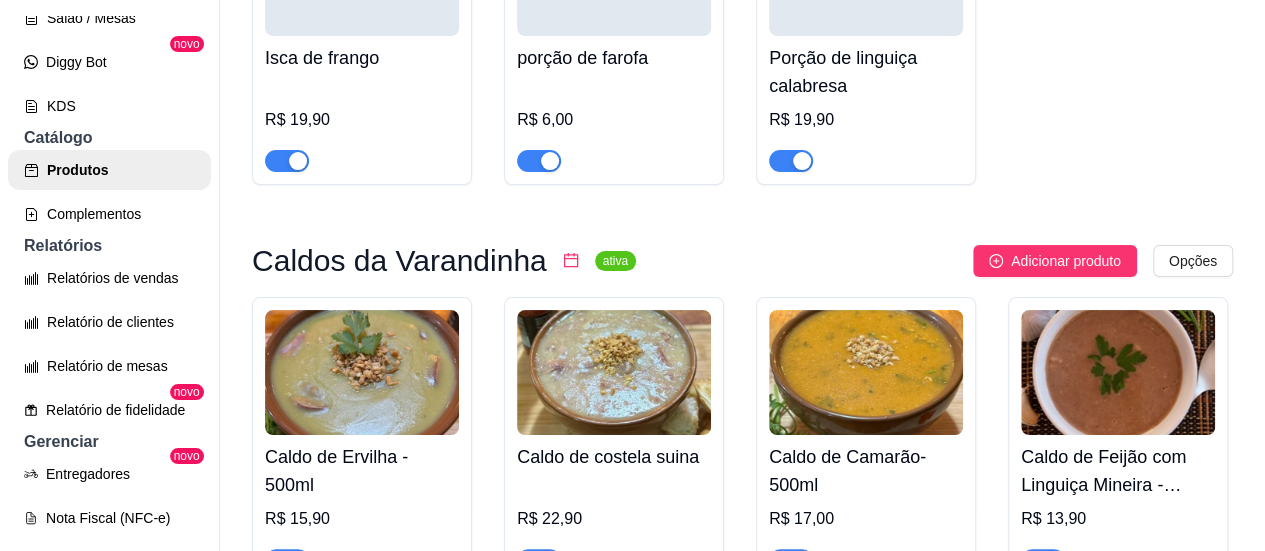 click on "TÁBUA M (serve 4 pessoas)" at bounding box center [362, -566] 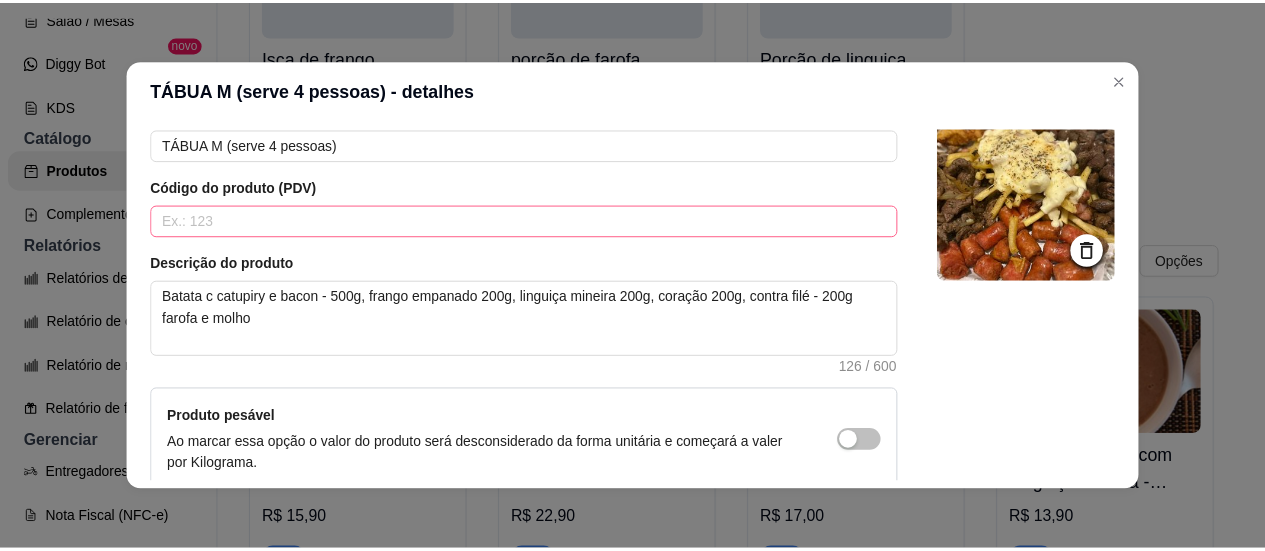 scroll, scrollTop: 200, scrollLeft: 0, axis: vertical 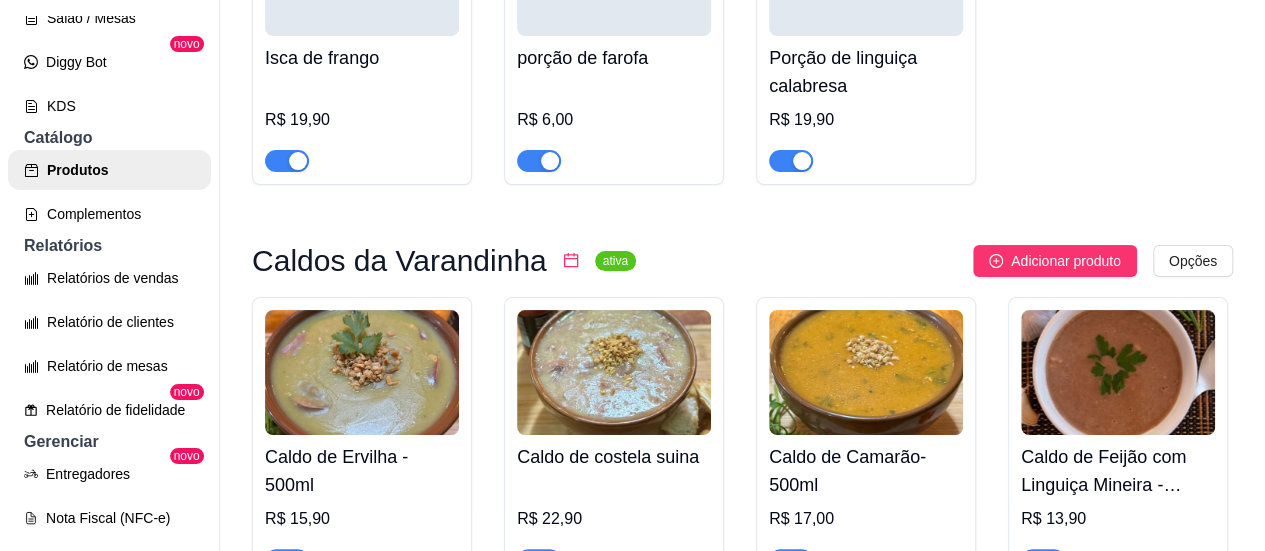 click on "TÁBUA P (serve 2 pessoas)" at bounding box center [1118, -885] 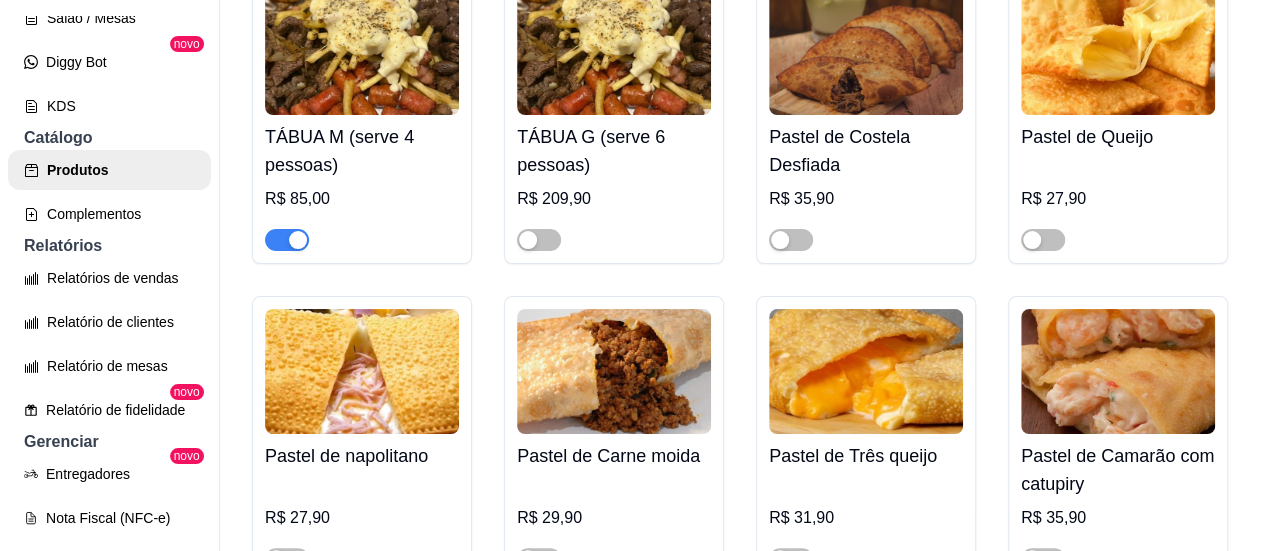 scroll, scrollTop: 5800, scrollLeft: 0, axis: vertical 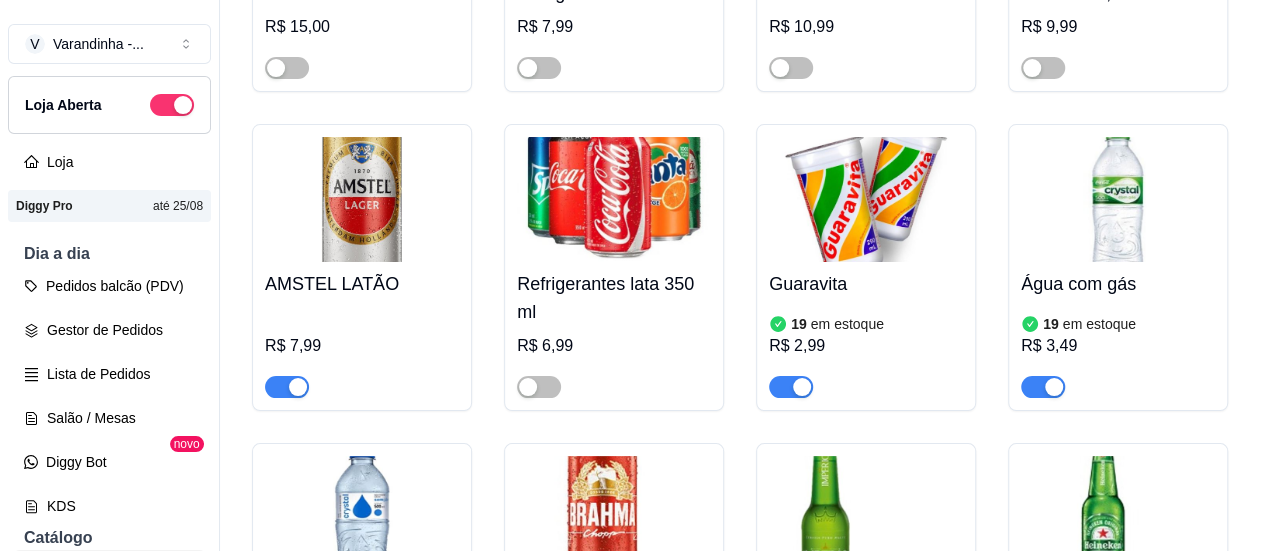 click on "R$ 22,90" at bounding box center (614, -1381) 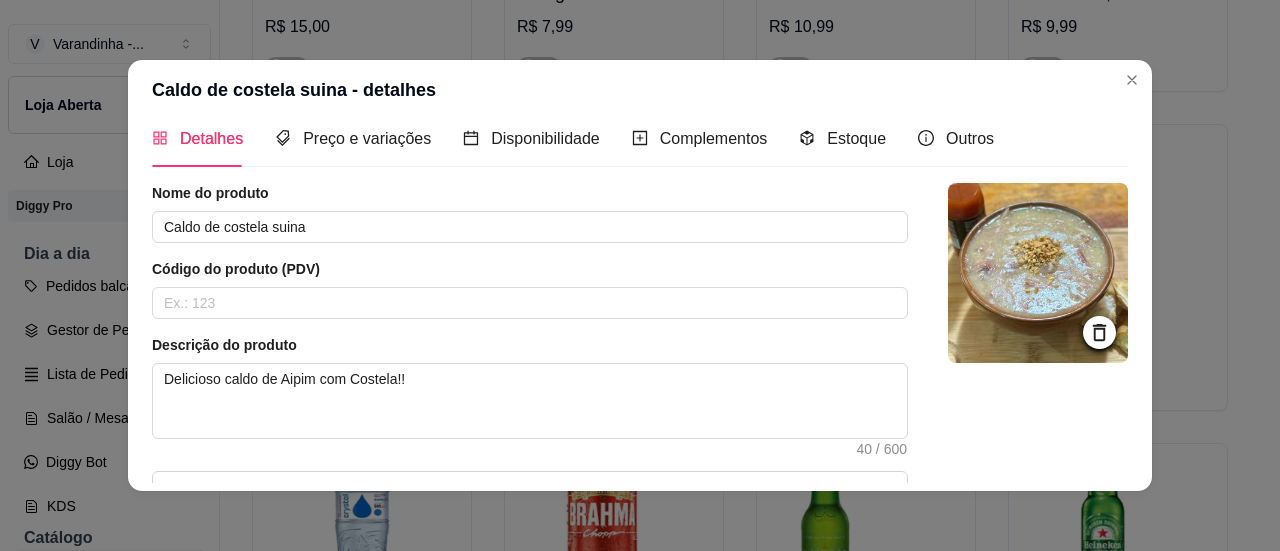 scroll, scrollTop: 0, scrollLeft: 0, axis: both 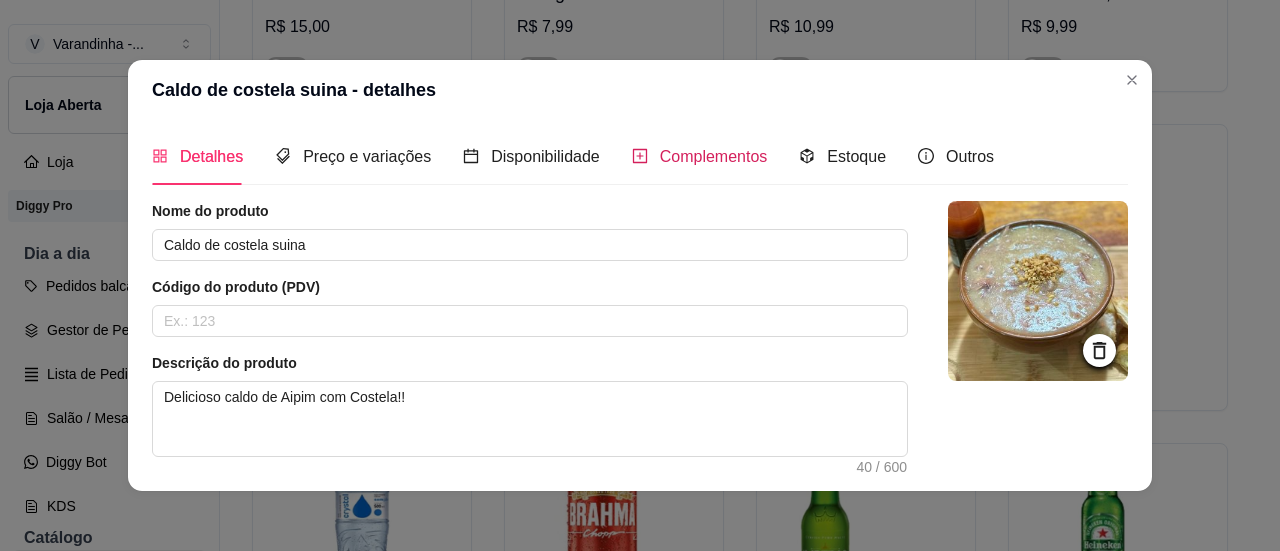 click on "Complementos" at bounding box center (714, 156) 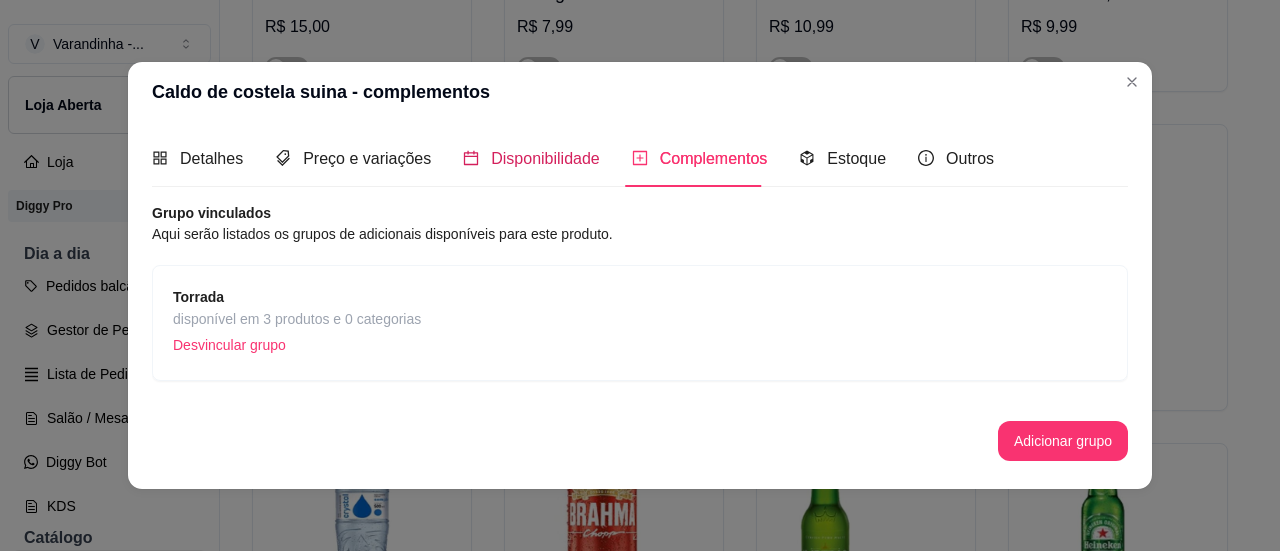 click on "Disponibilidade" at bounding box center (545, 158) 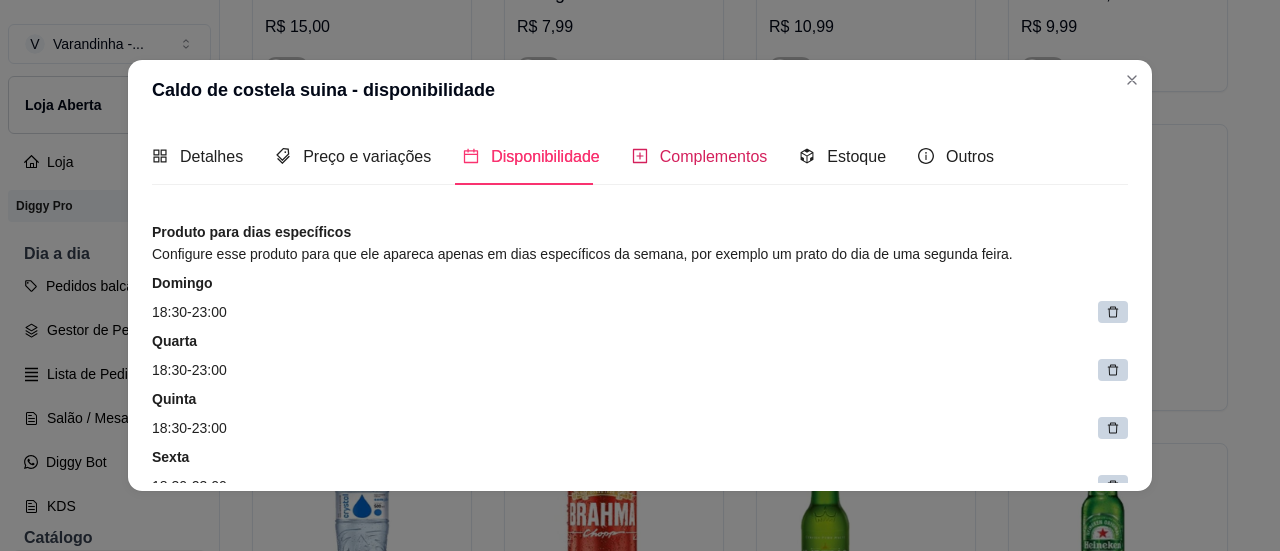 click on "Complementos" at bounding box center [714, 156] 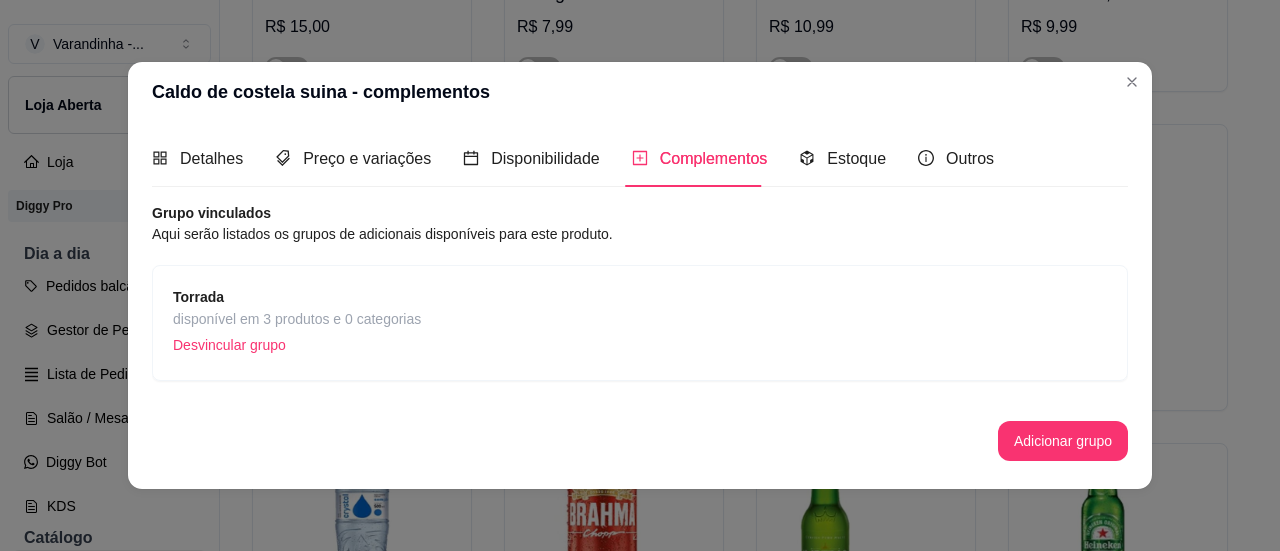 scroll, scrollTop: 1, scrollLeft: 0, axis: vertical 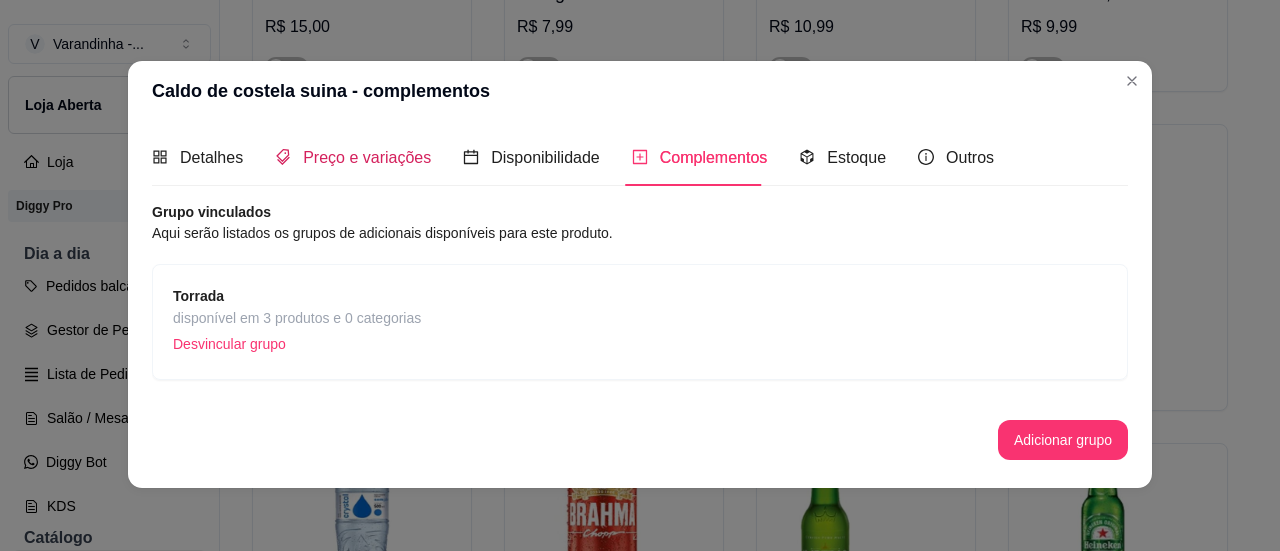 click on "Preço e variações" at bounding box center [367, 157] 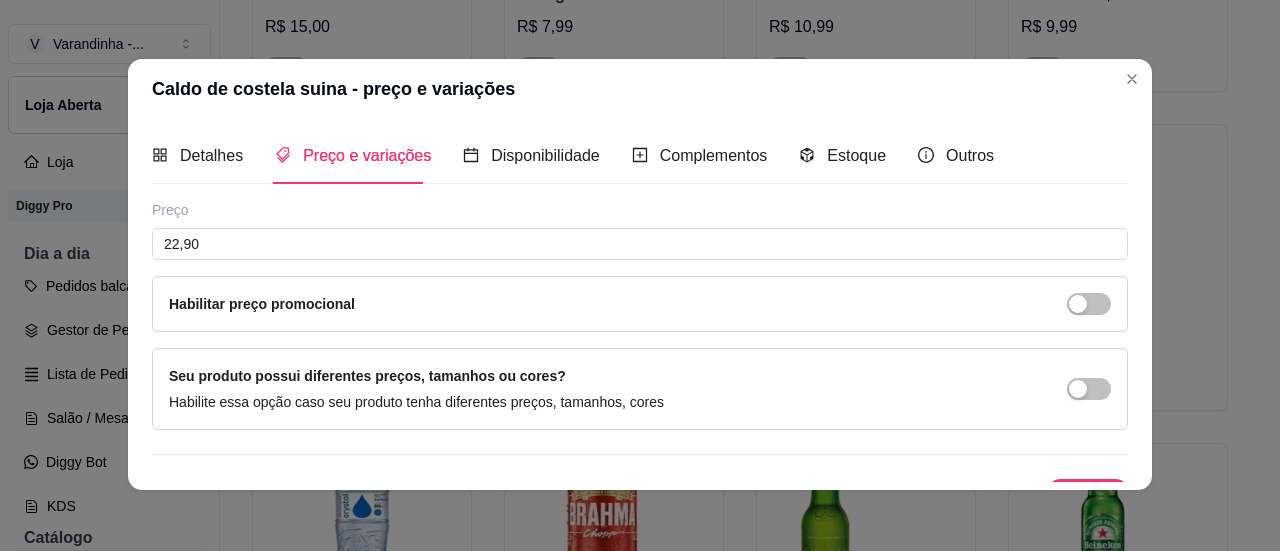 scroll, scrollTop: 0, scrollLeft: 0, axis: both 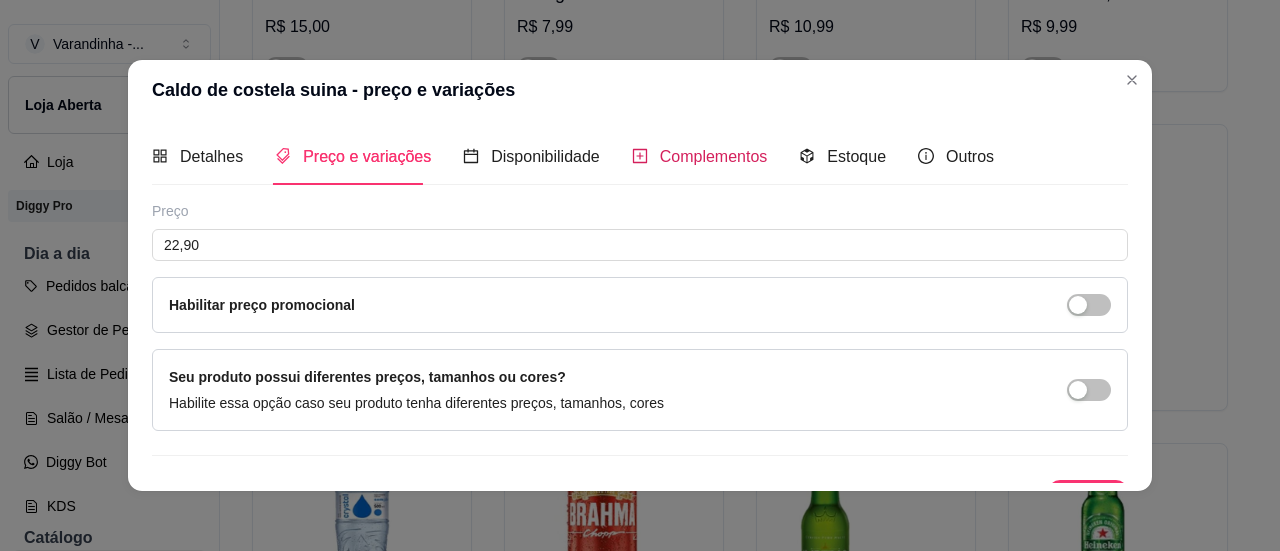 click on "Complementos" at bounding box center (714, 156) 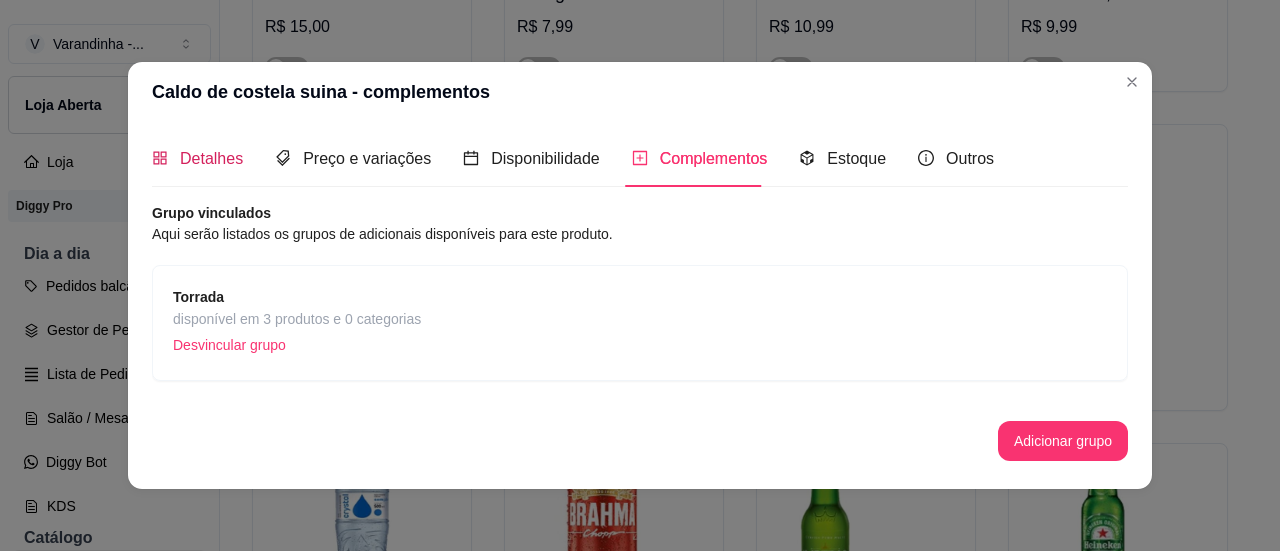 click on "Detalhes" at bounding box center (211, 158) 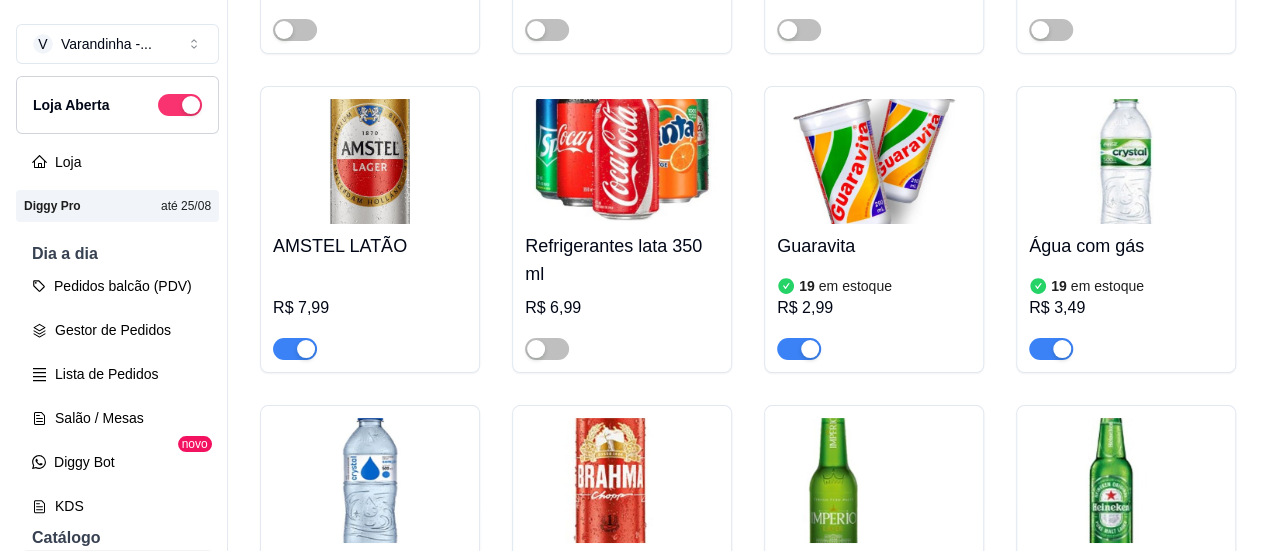 scroll, scrollTop: 8500, scrollLeft: 0, axis: vertical 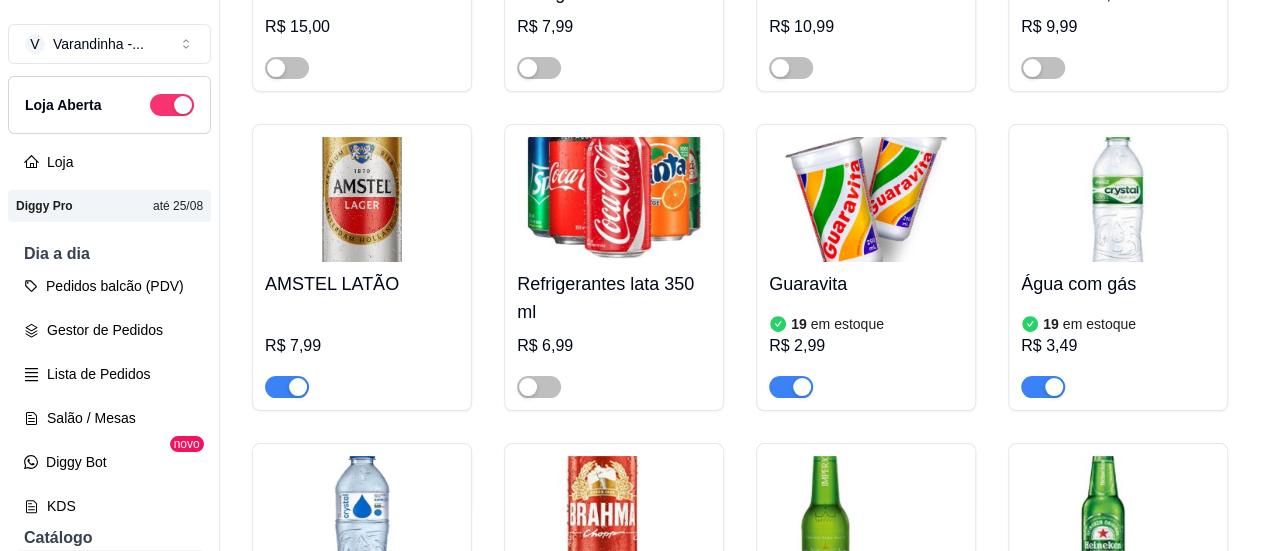 click on "R$ 22,90" at bounding box center [614, -1381] 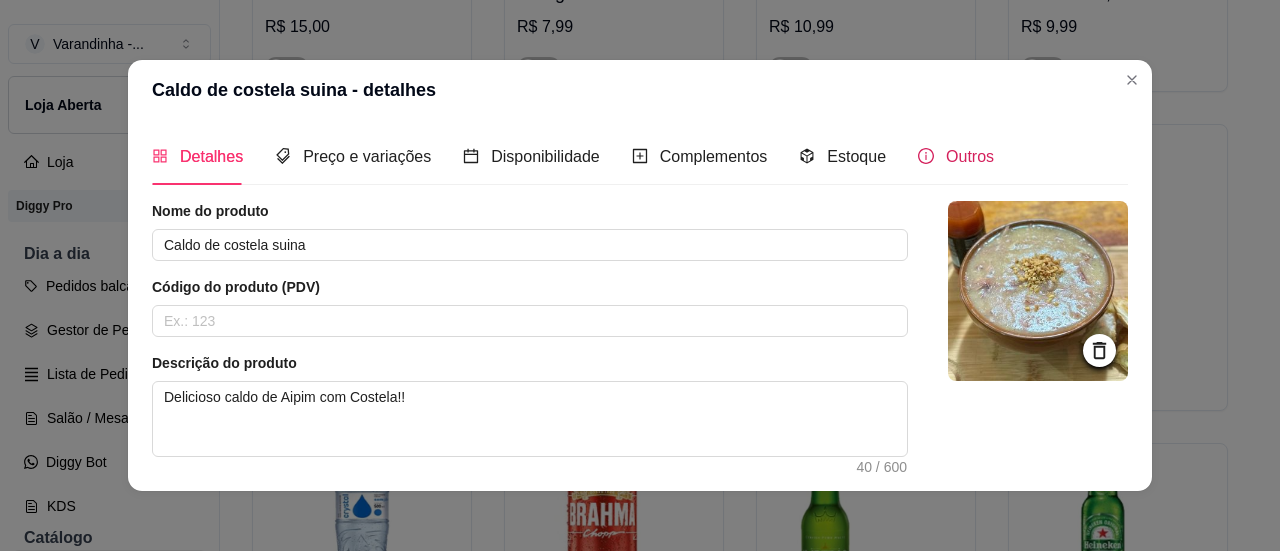 click on "Outros" at bounding box center [970, 156] 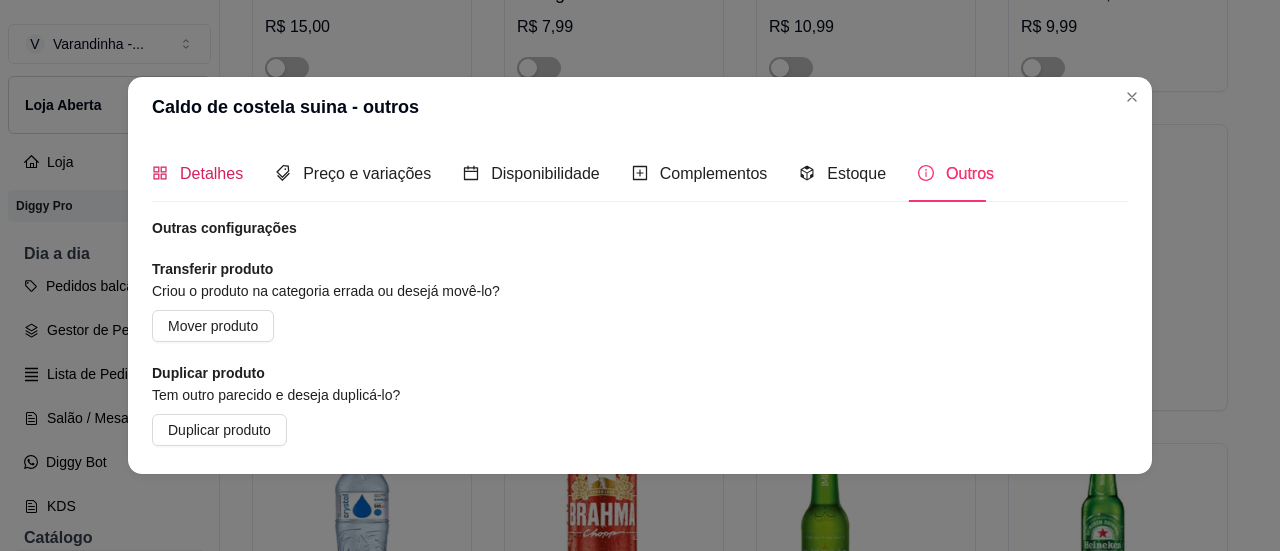 click on "Detalhes" at bounding box center (211, 173) 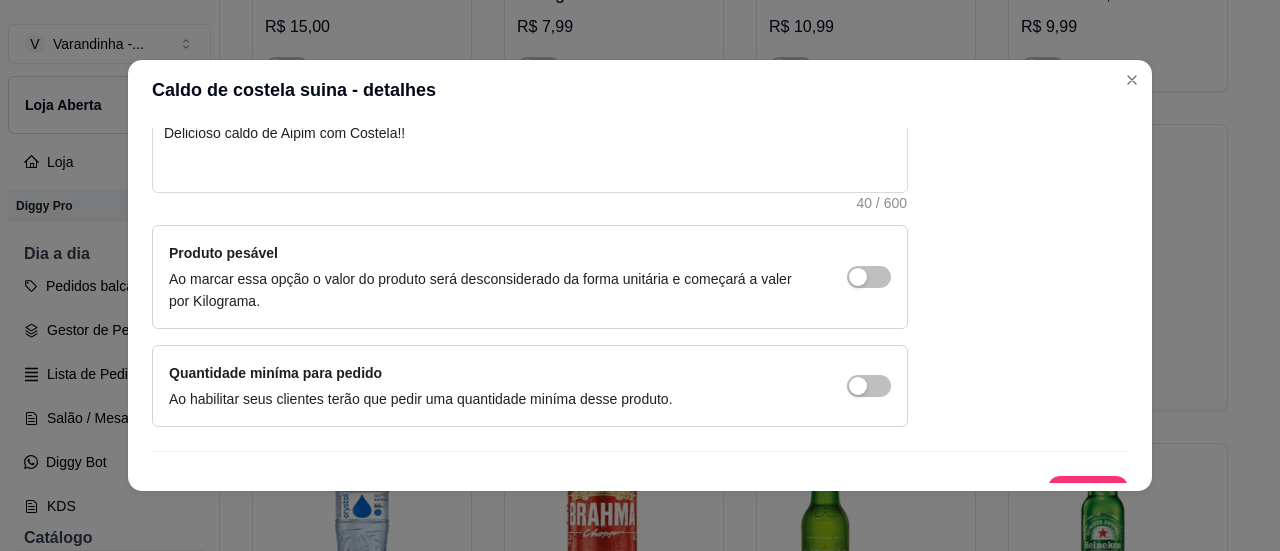 scroll, scrollTop: 293, scrollLeft: 0, axis: vertical 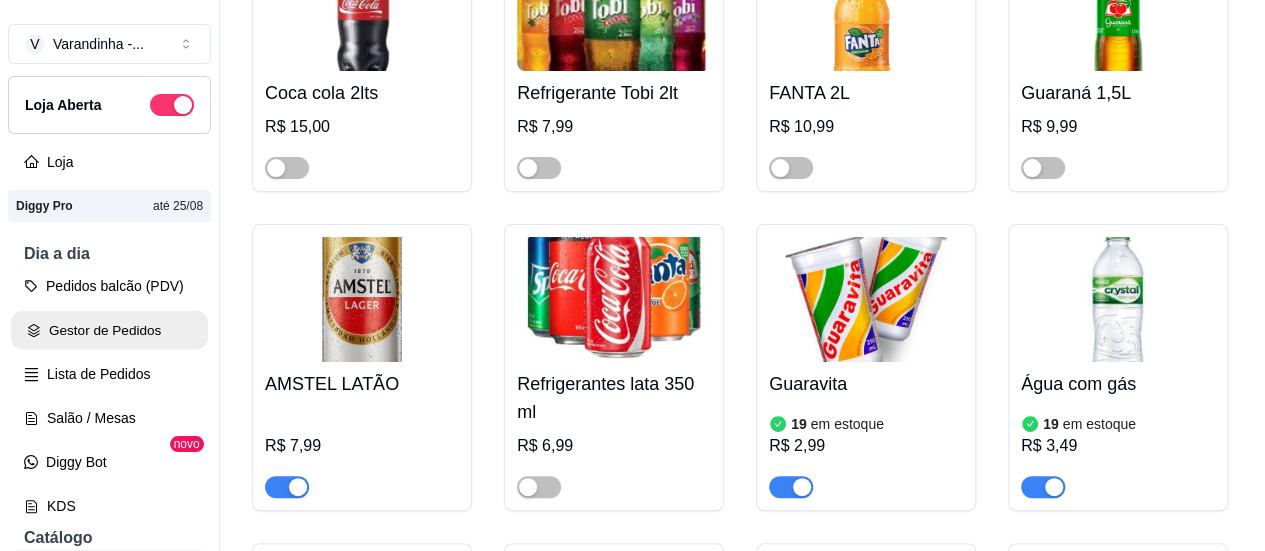 click on "Gestor de Pedidos" at bounding box center (109, 330) 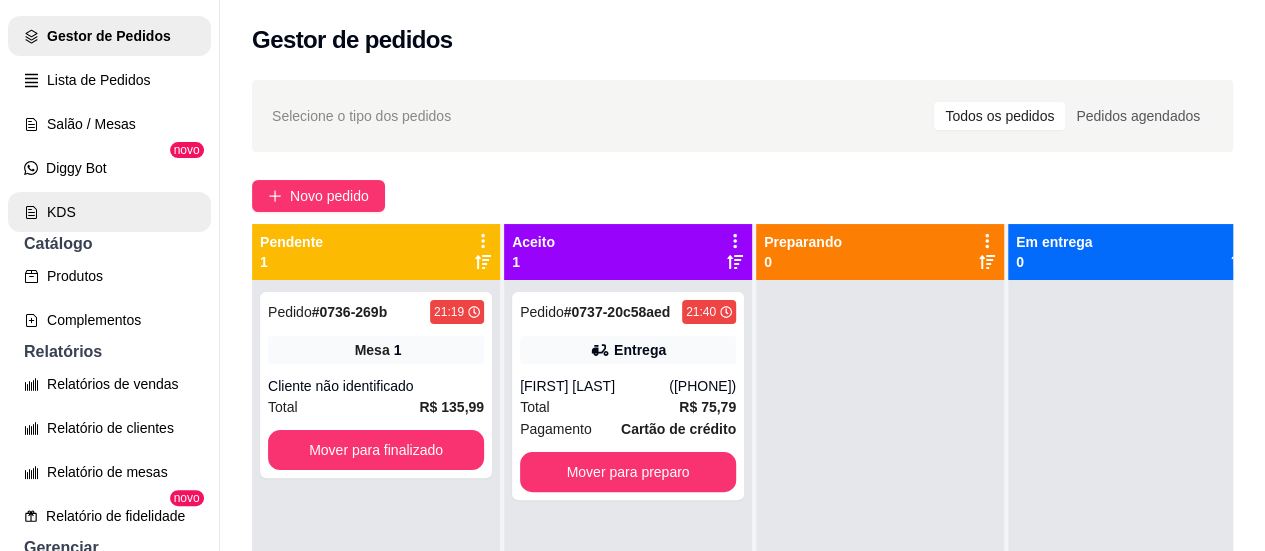 scroll, scrollTop: 400, scrollLeft: 0, axis: vertical 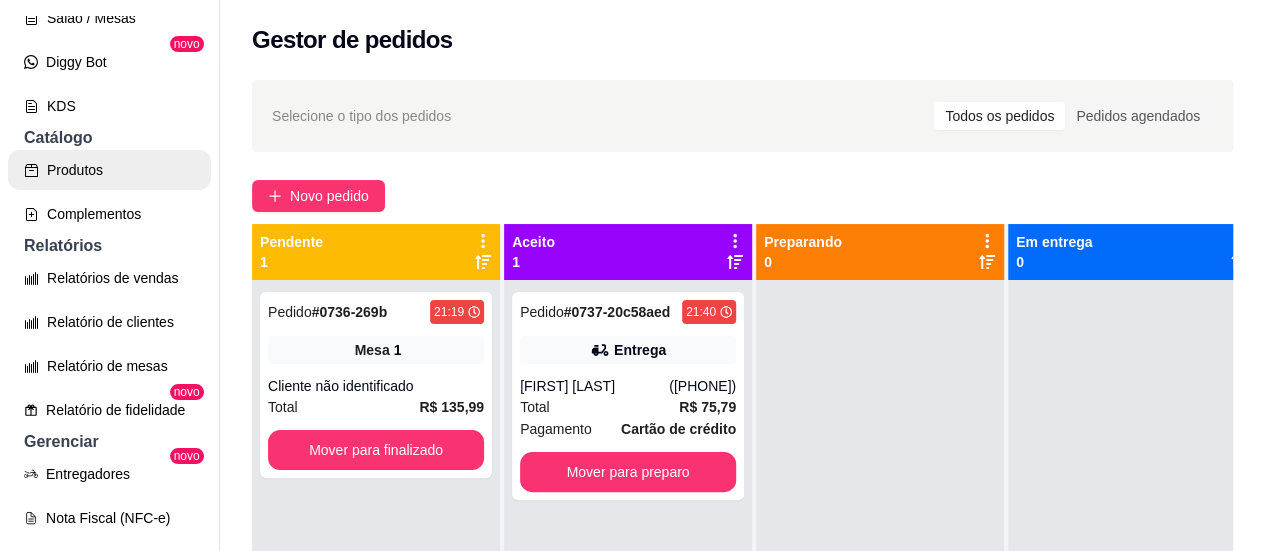 click on "Produtos" at bounding box center [109, 170] 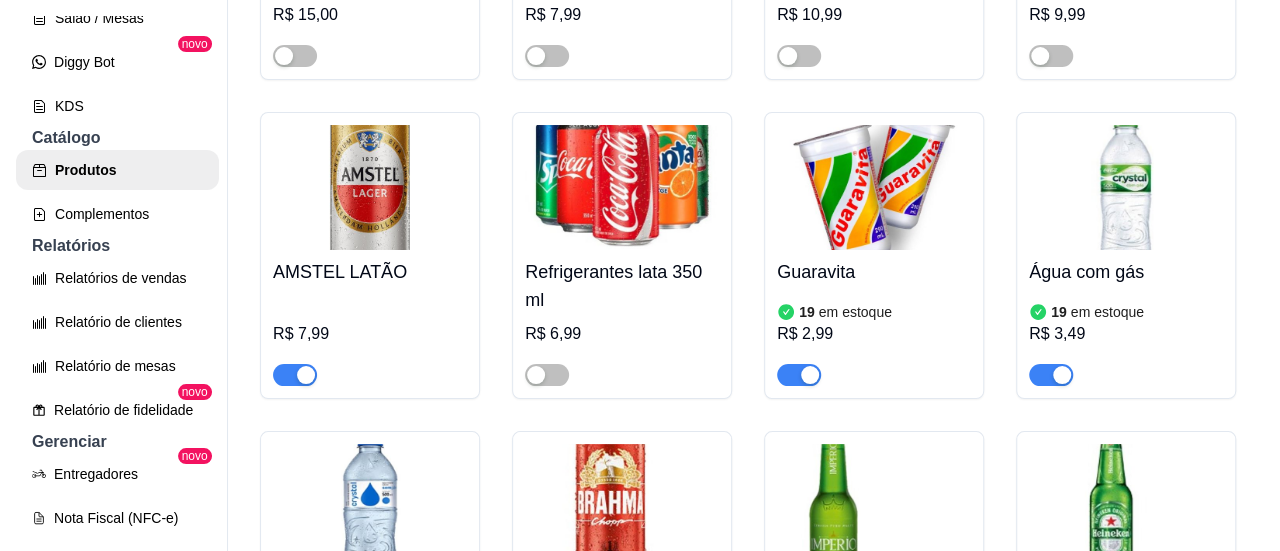 scroll, scrollTop: 8400, scrollLeft: 0, axis: vertical 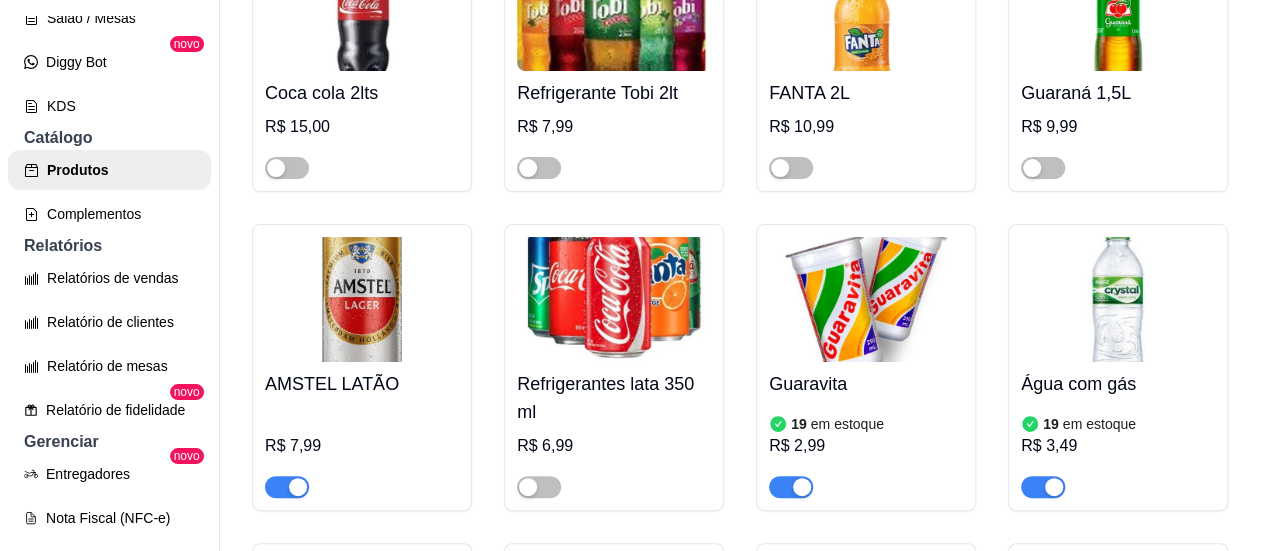 click on "Caldo de Ervilha - 500ml" at bounding box center (362, -1329) 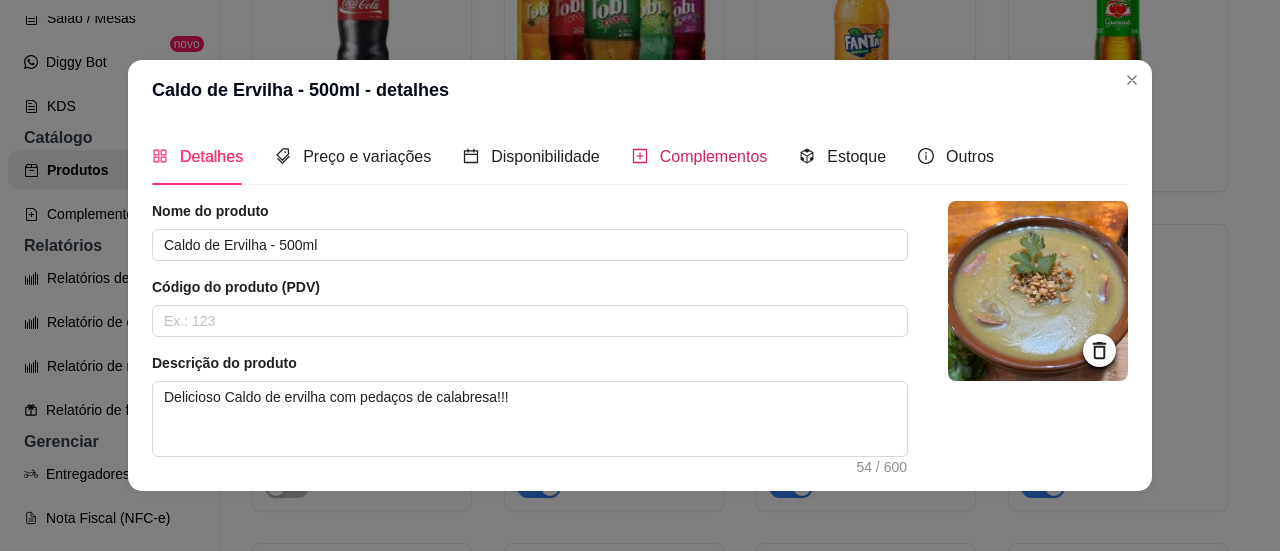click on "Complementos" at bounding box center [714, 156] 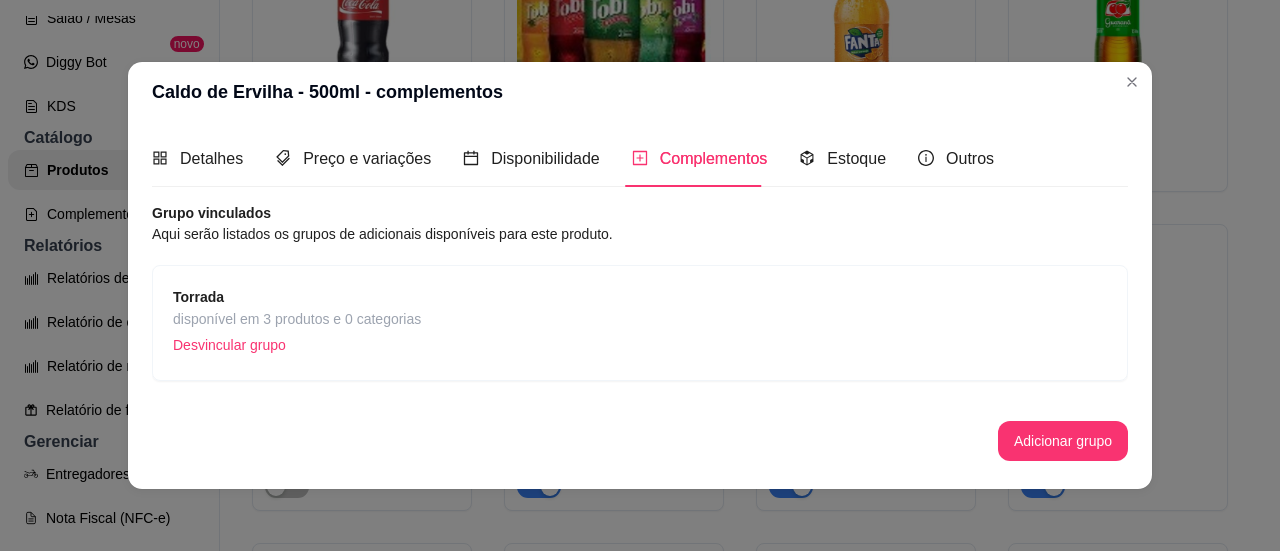 click on "Desvincular grupo" at bounding box center [297, 345] 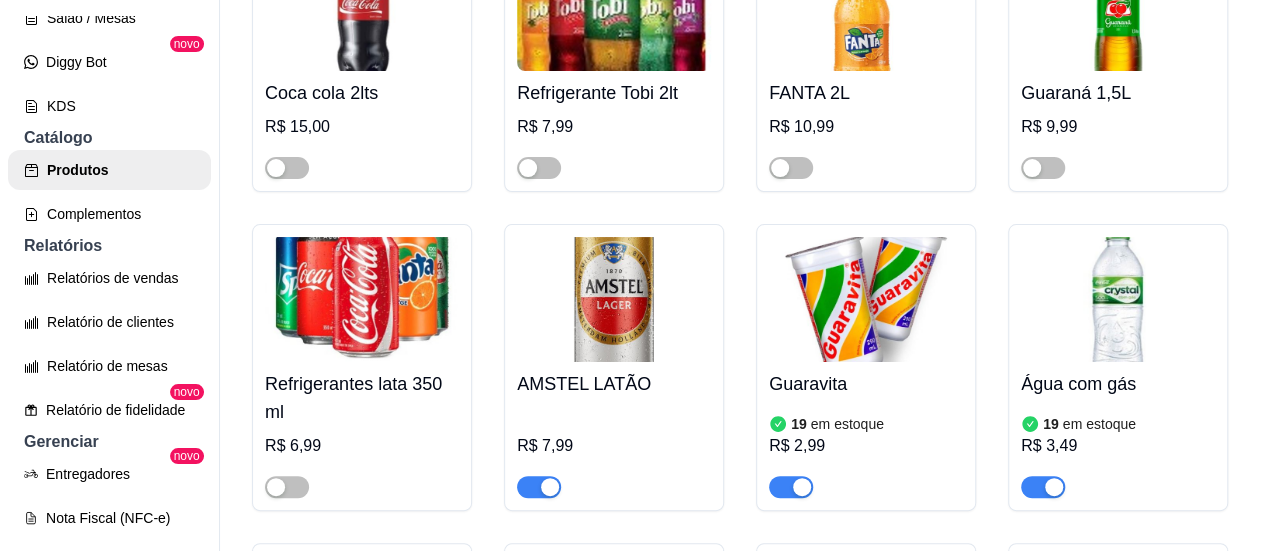 click on "Produtos Adicionar categoria Reodernar categorias Aqui você cadastra e gerencia seu produtos e categorias MARMITEX ativa Adicionar produto Opções FRANGO GRELHADO R$ 19,99 Feijoada Completa R$ 29,99 FRANGO Á MILANESA R$ 19,99 CONTRÁ FILÉ R$ 22,99 FILÉ DE PEIXE - GRELHADO OU EMPANADO R$ 21,99 OVO FRITO R$ 16,99 STROGONOFF DE FRANGO R$ 21,99 FRANGO A PARMEGIANA R$ 22,99 LINGUIÇA ACEBOLADA R$ 19,99 COSTELA SUINA COM BARBECUE R$ 22,99 COSTELA BOVINA R$ 22,99 CUPIM ASSADO R$ 22,99 LINGUIÇA DE CHURRASCO R$ 22,99" at bounding box center [632, 275] 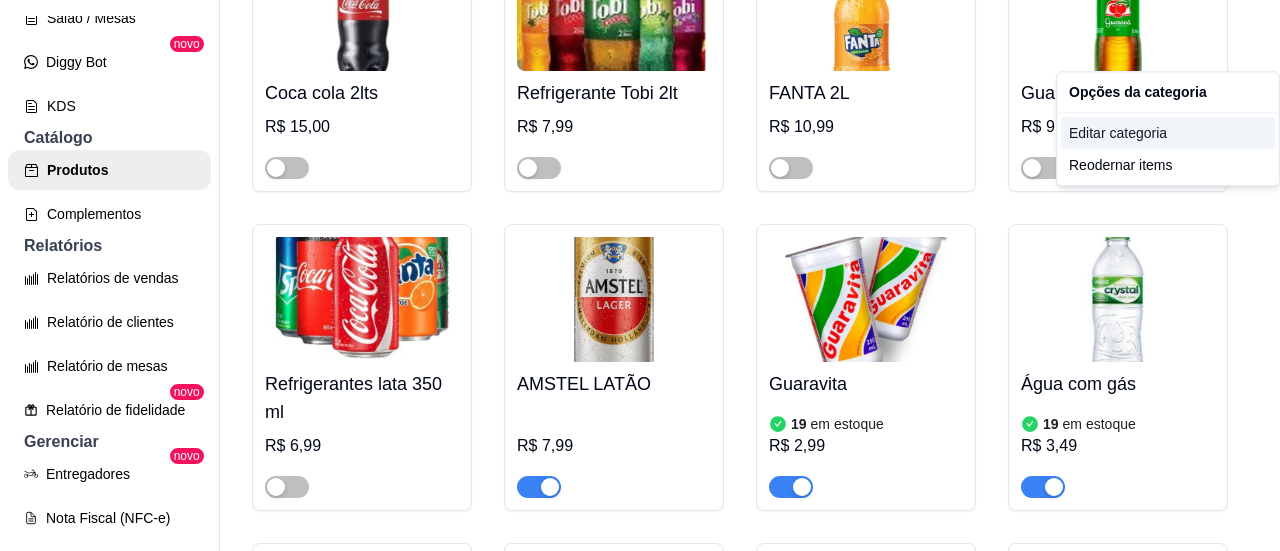 click on "Editar categoria" at bounding box center [1168, 133] 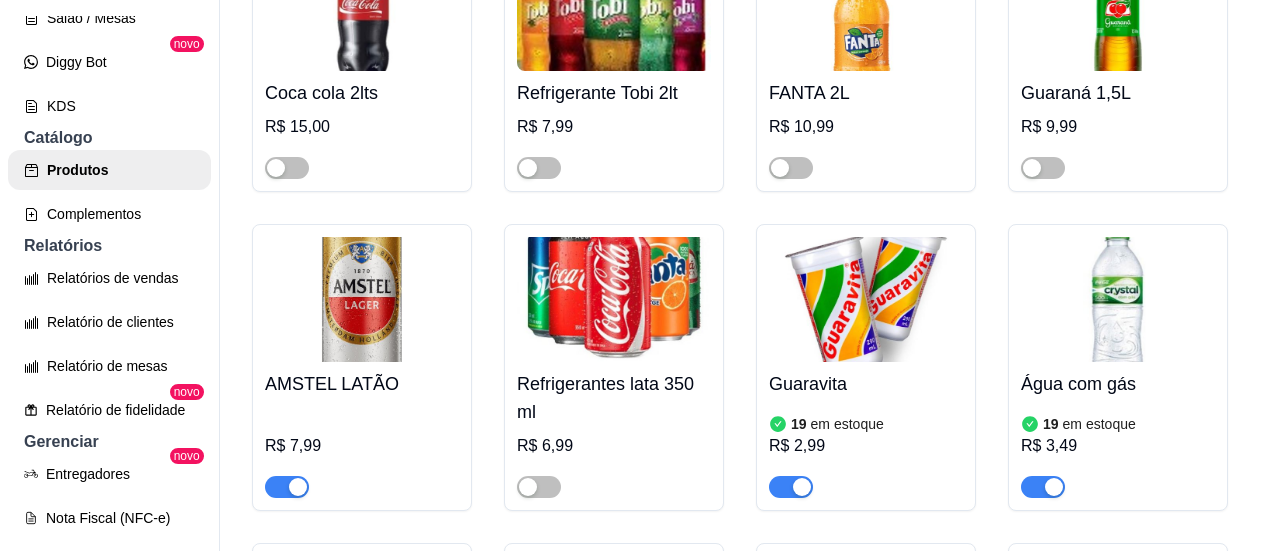 scroll, scrollTop: 6828, scrollLeft: 0, axis: vertical 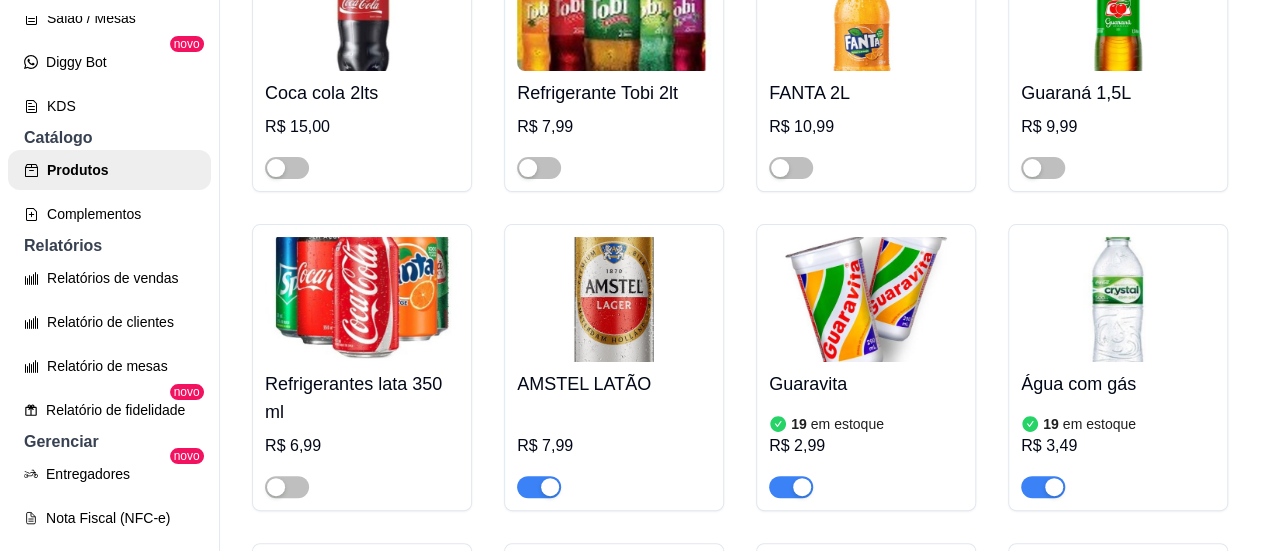click on "Caldo de costela suina" at bounding box center [614, -1343] 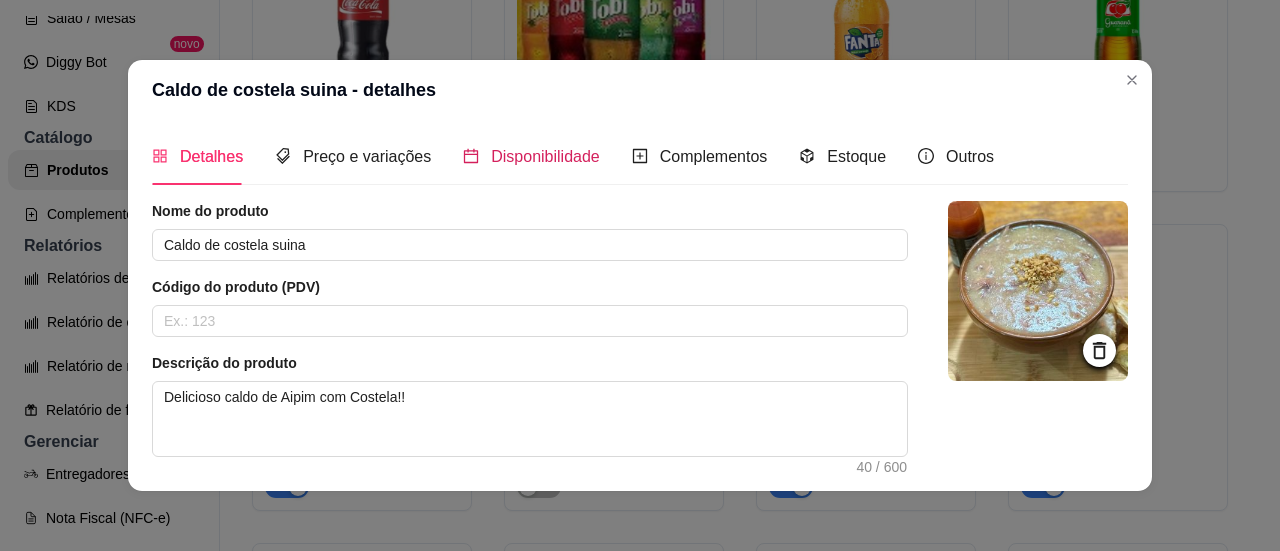 click on "Disponibilidade" at bounding box center [545, 156] 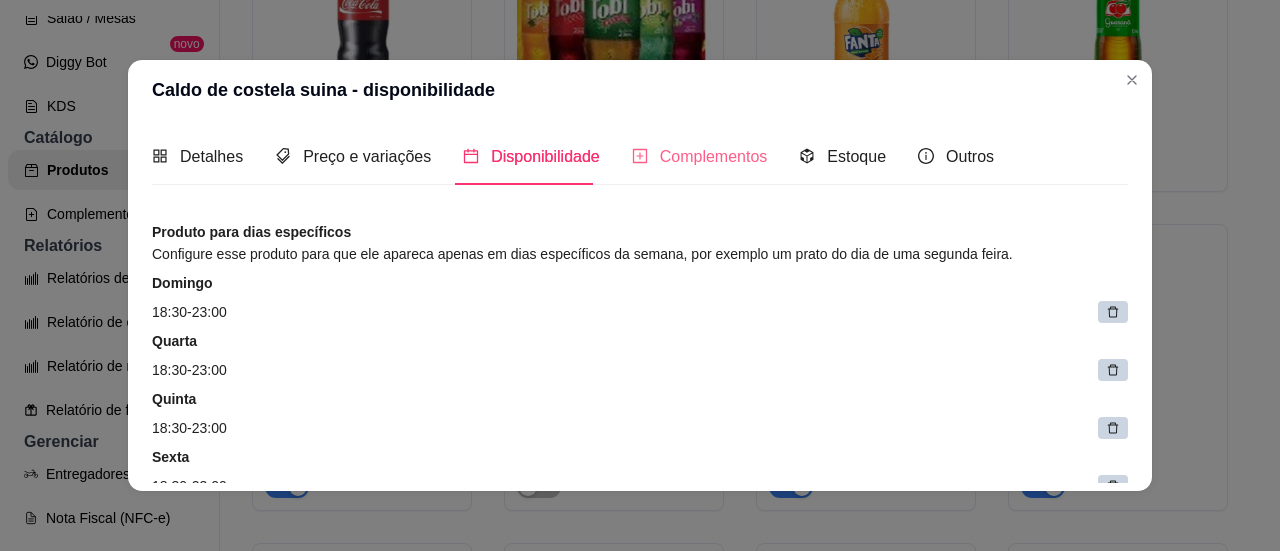 click on "Complementos" at bounding box center [700, 156] 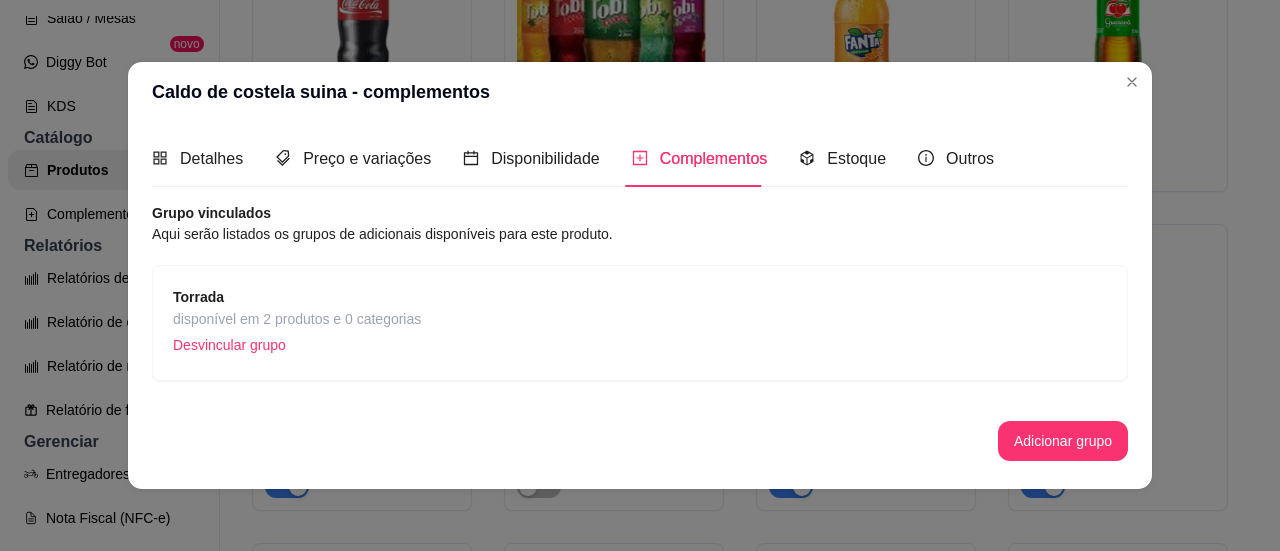 click on "Desvincular grupo" at bounding box center [297, 345] 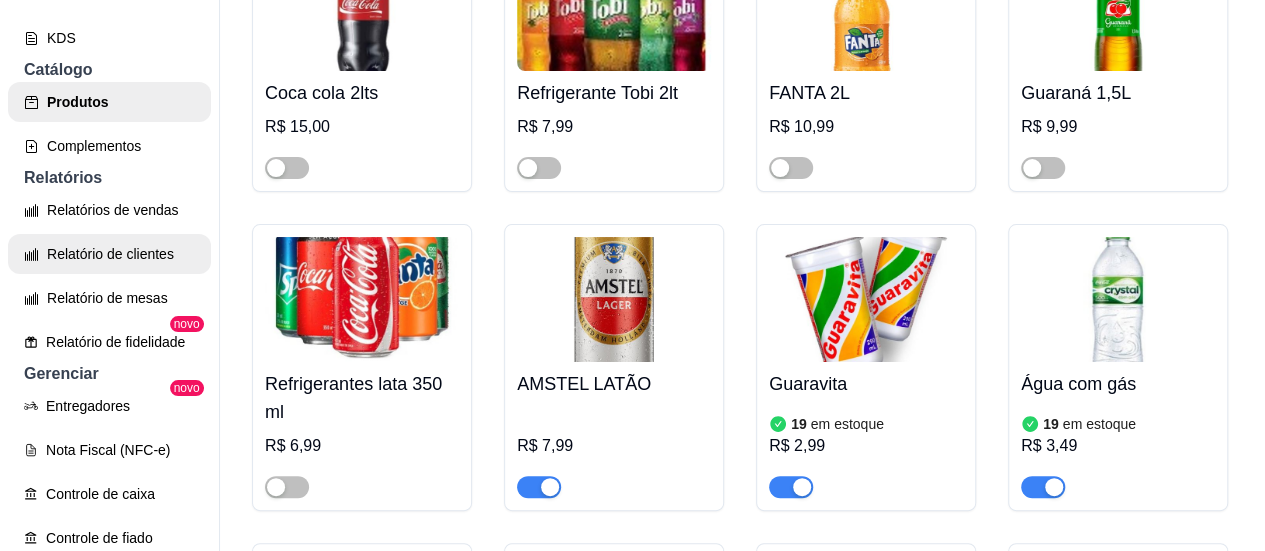 scroll, scrollTop: 500, scrollLeft: 0, axis: vertical 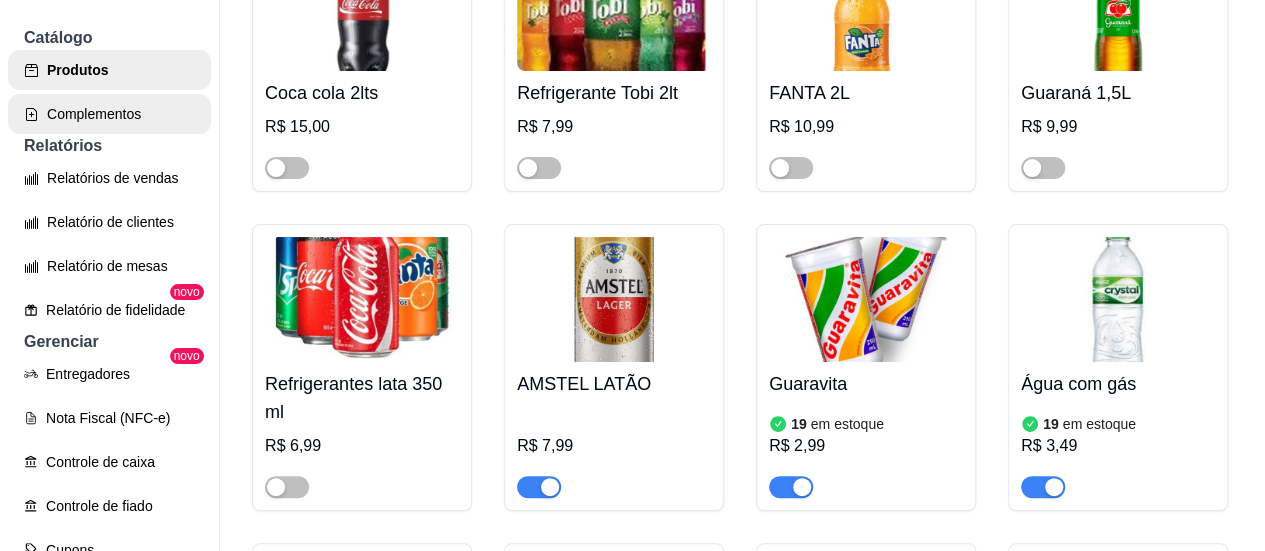 click on "Complementos" at bounding box center [109, 114] 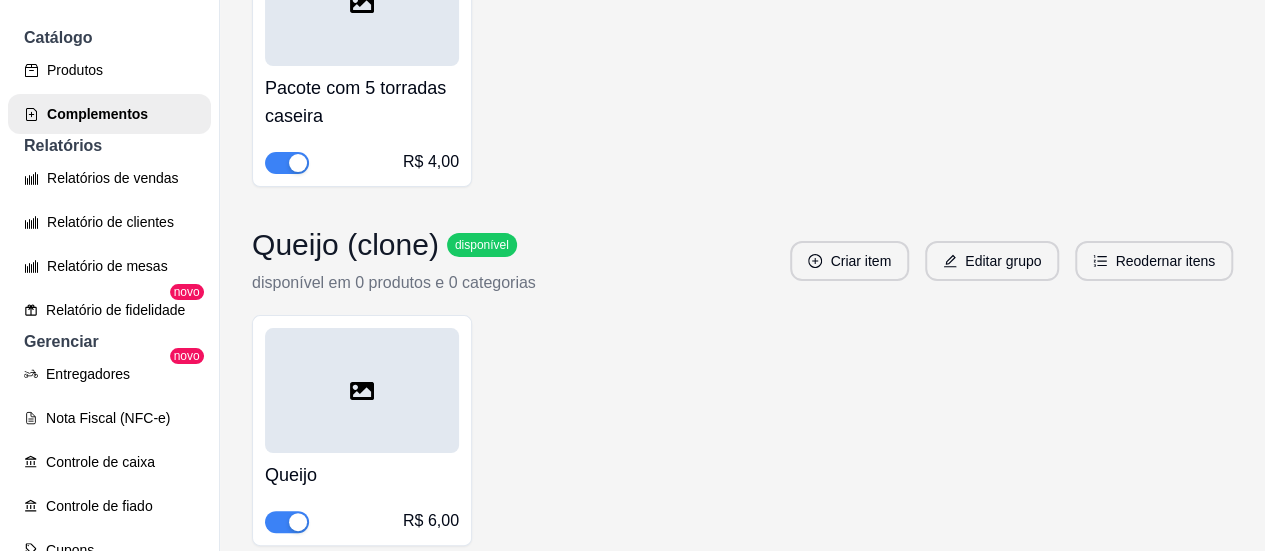 scroll, scrollTop: 2500, scrollLeft: 0, axis: vertical 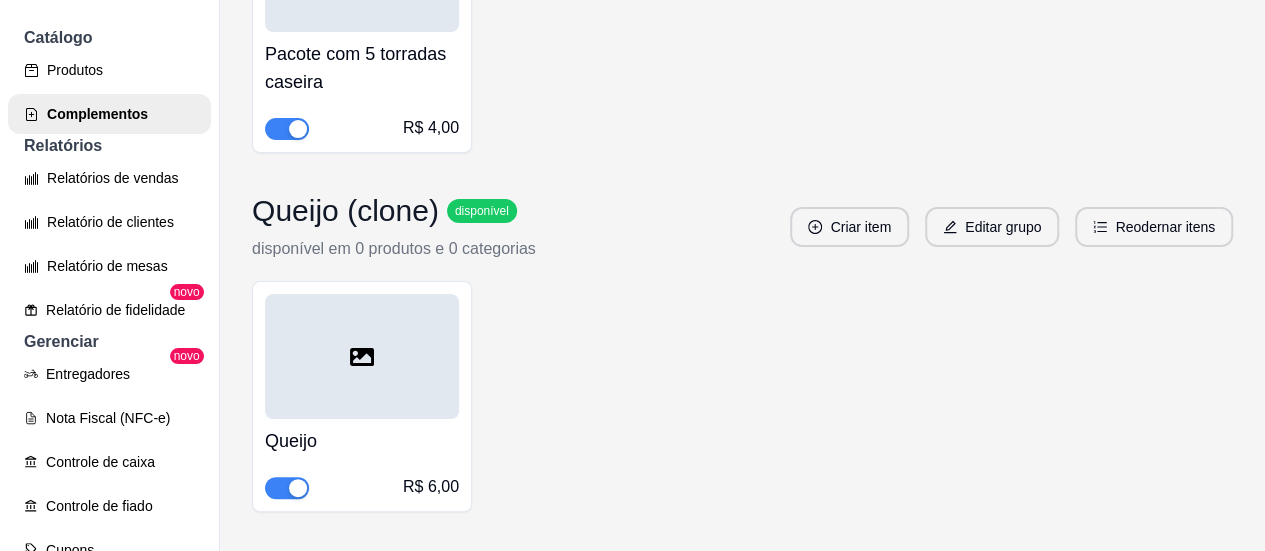 click at bounding box center [298, 129] 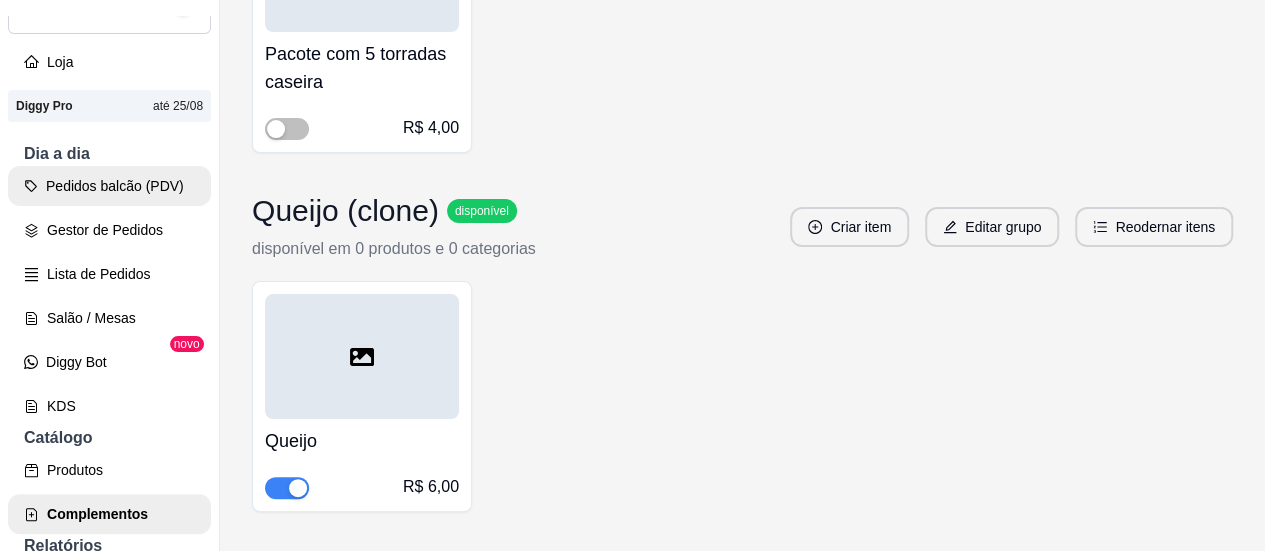 scroll, scrollTop: 0, scrollLeft: 0, axis: both 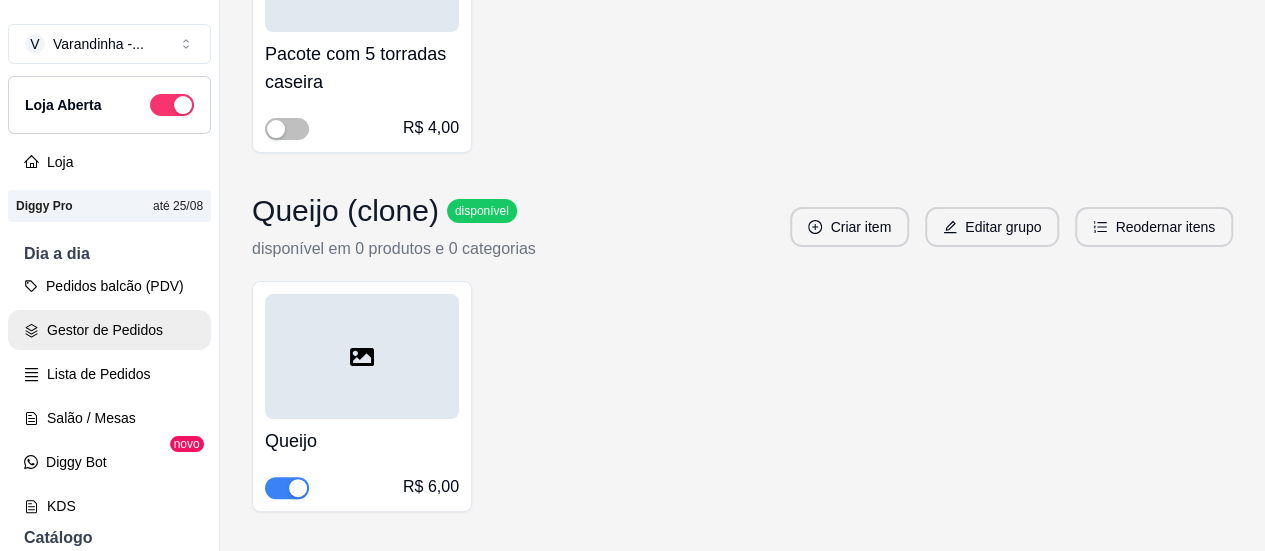click on "Gestor de Pedidos" at bounding box center (109, 330) 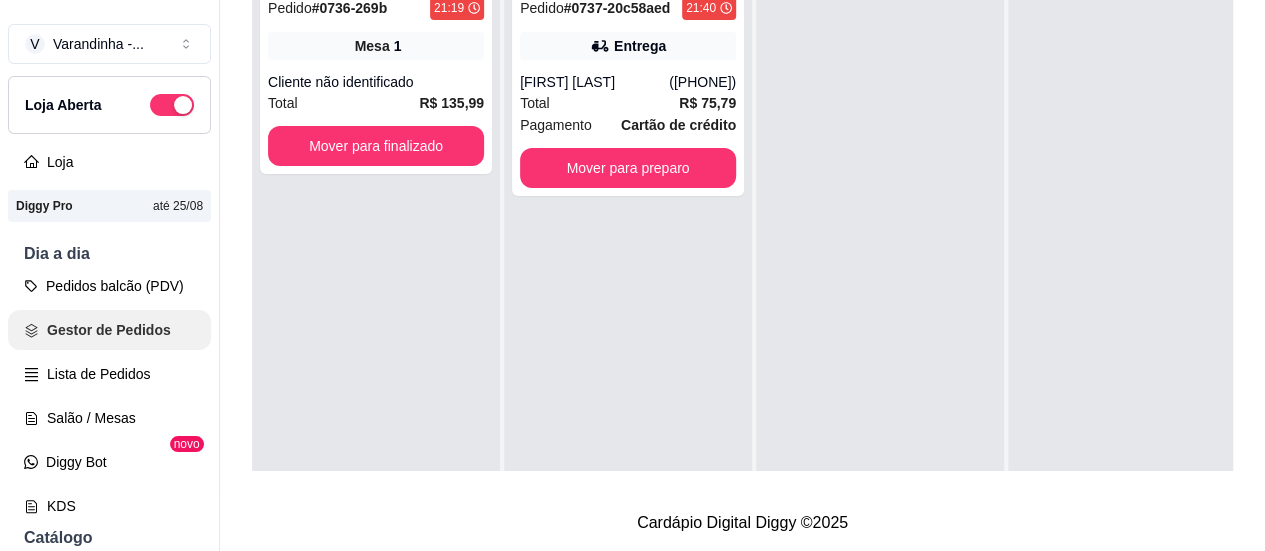scroll, scrollTop: 0, scrollLeft: 0, axis: both 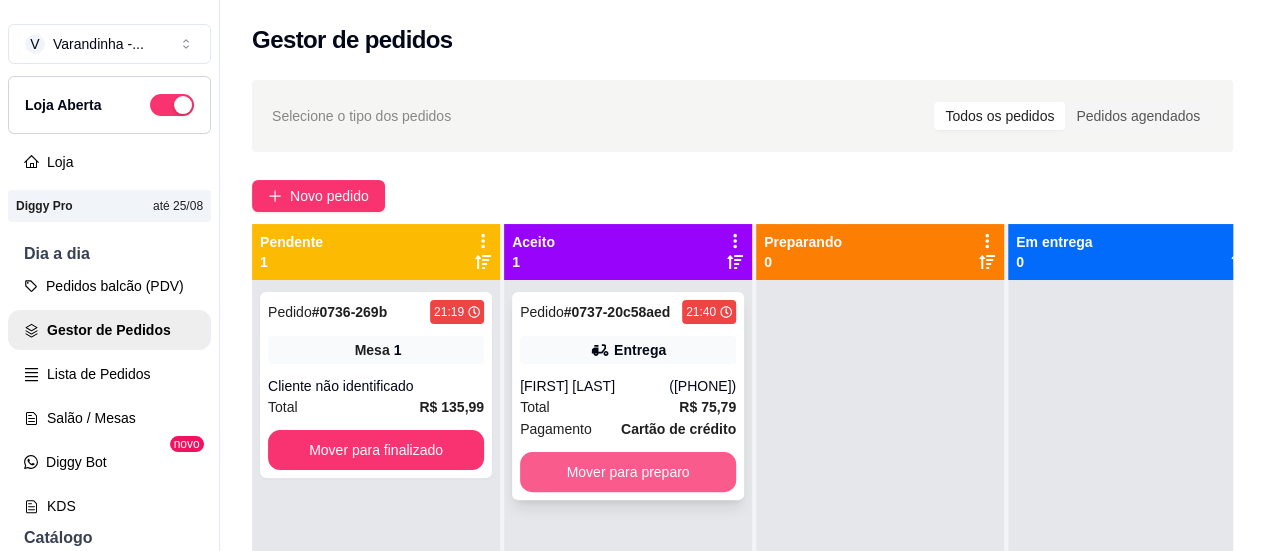 click on "Mover para preparo" at bounding box center [628, 472] 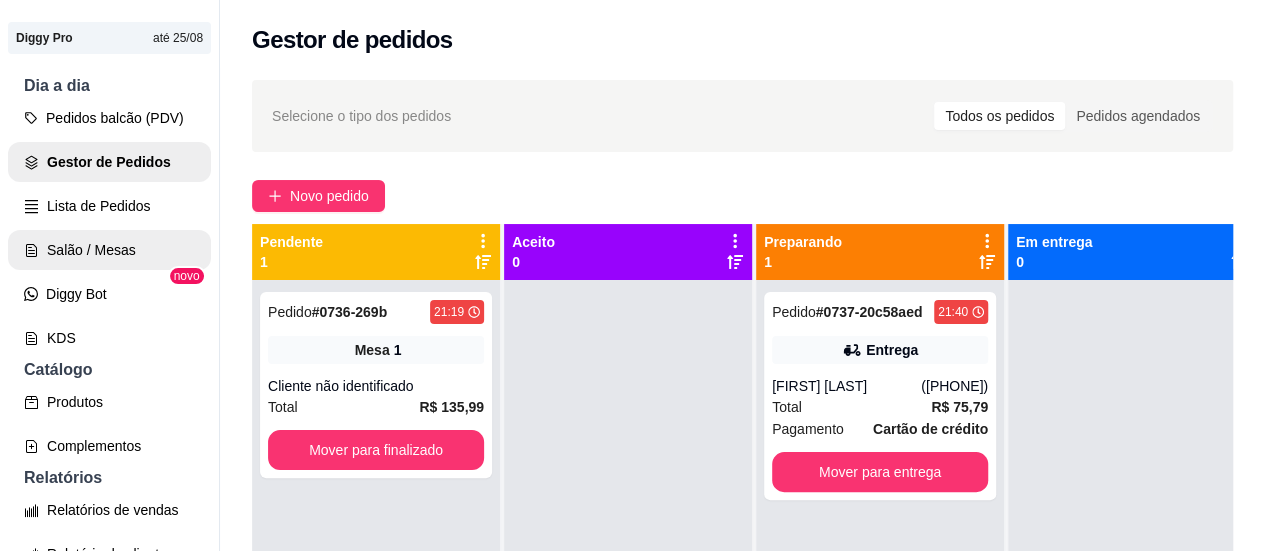 scroll, scrollTop: 200, scrollLeft: 0, axis: vertical 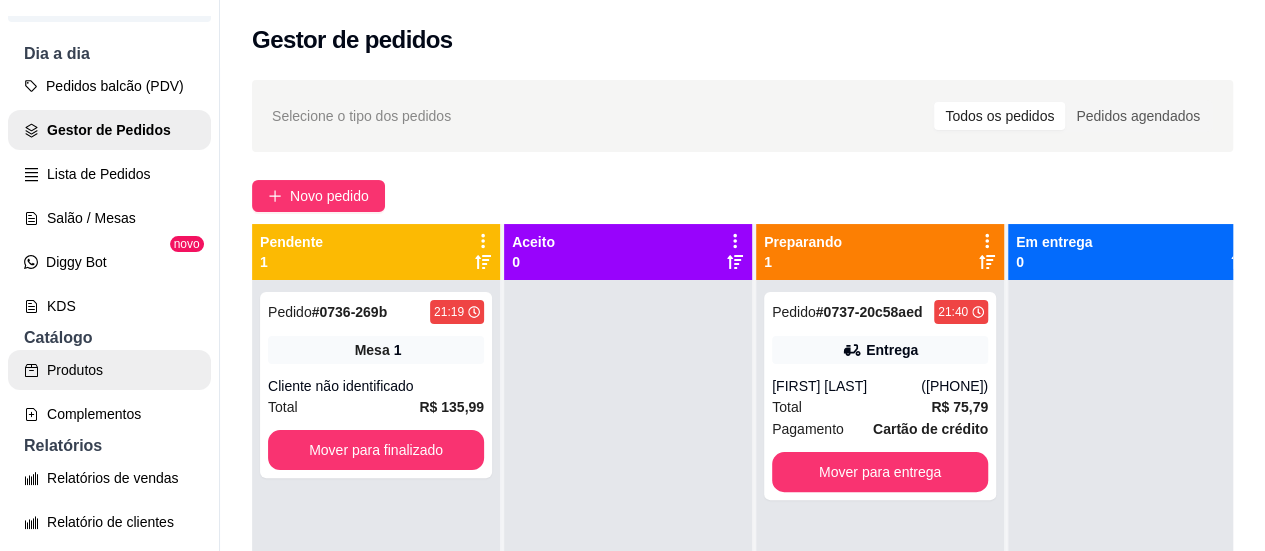 click on "Produtos" at bounding box center [109, 370] 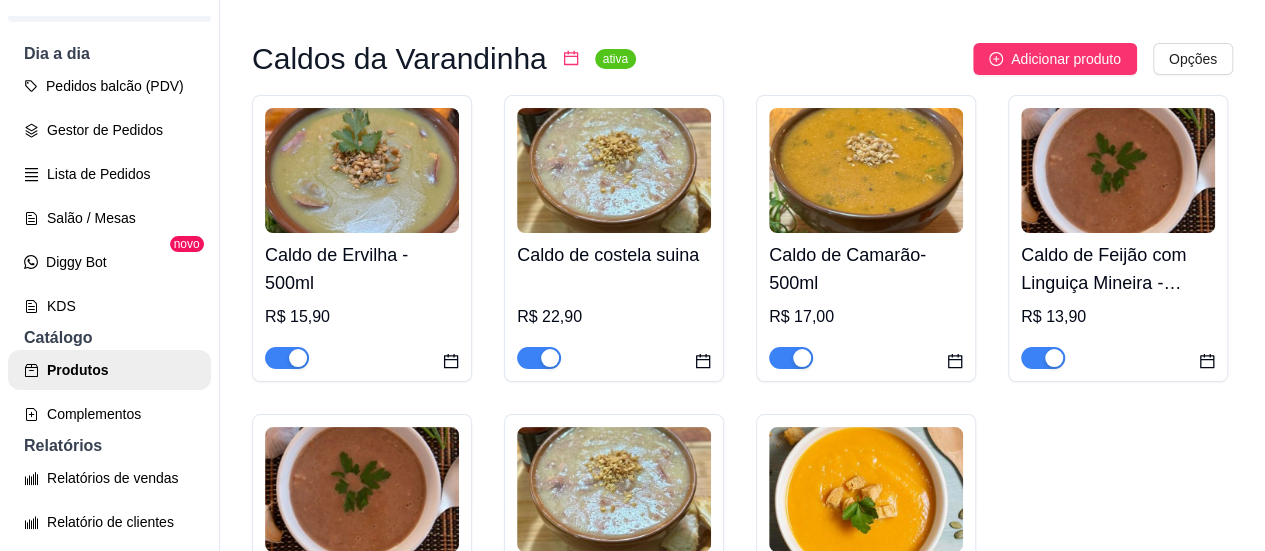 scroll, scrollTop: 6800, scrollLeft: 0, axis: vertical 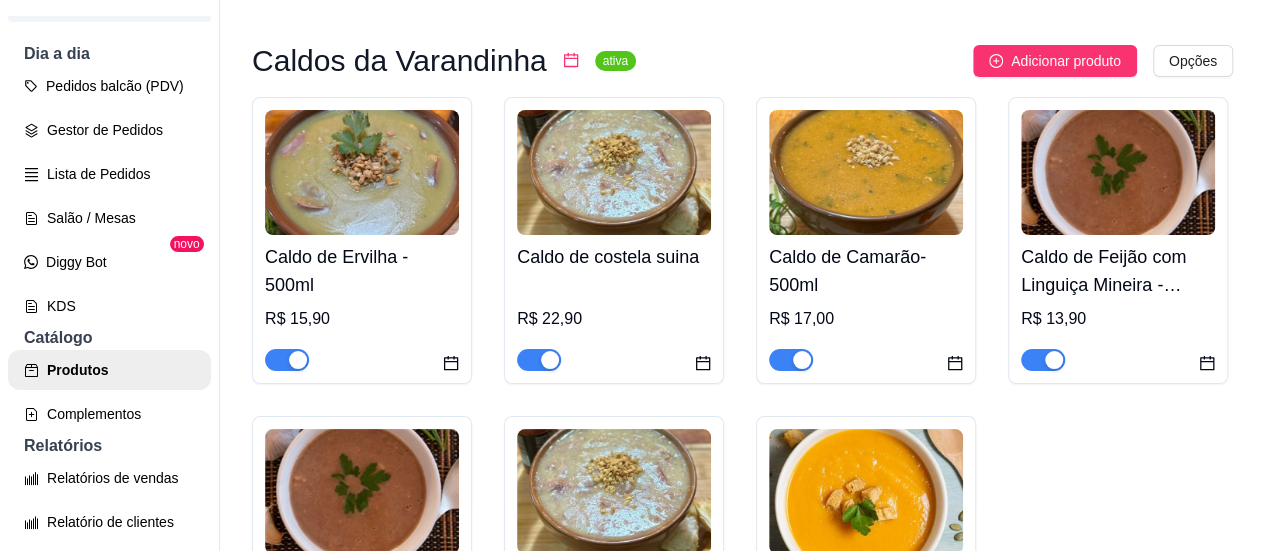 click at bounding box center (362, -865) 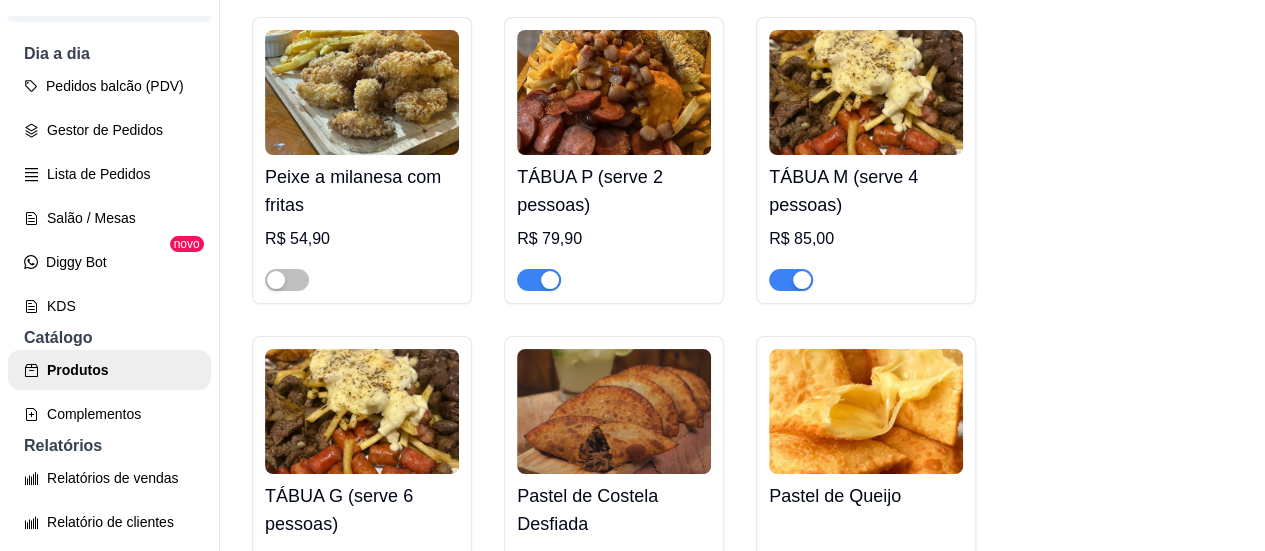 type 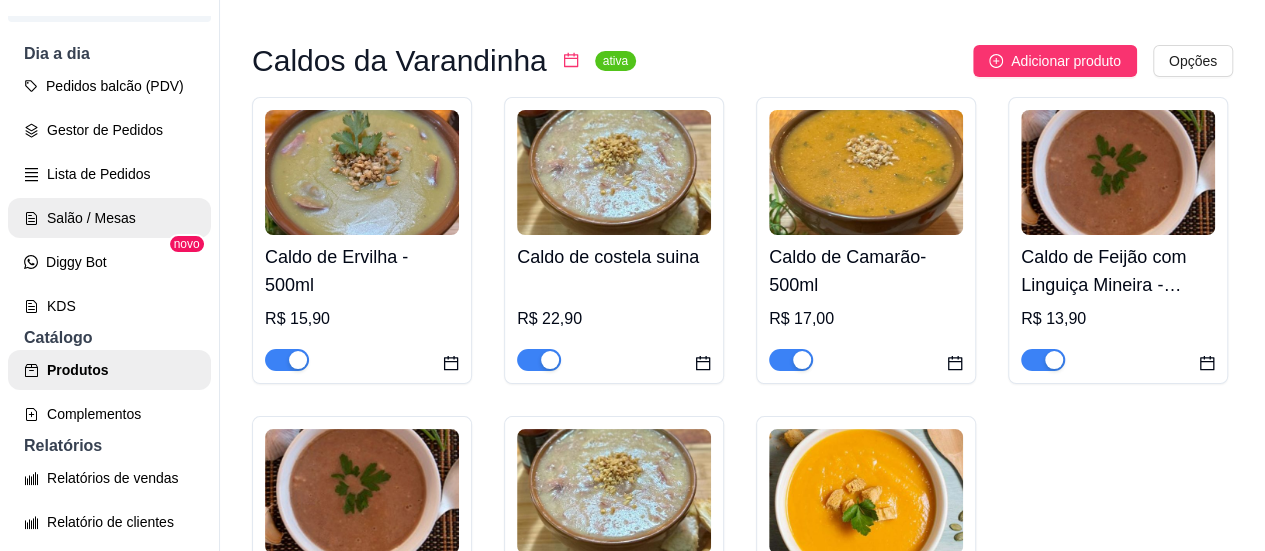 click on "Salão / Mesas" at bounding box center [109, 218] 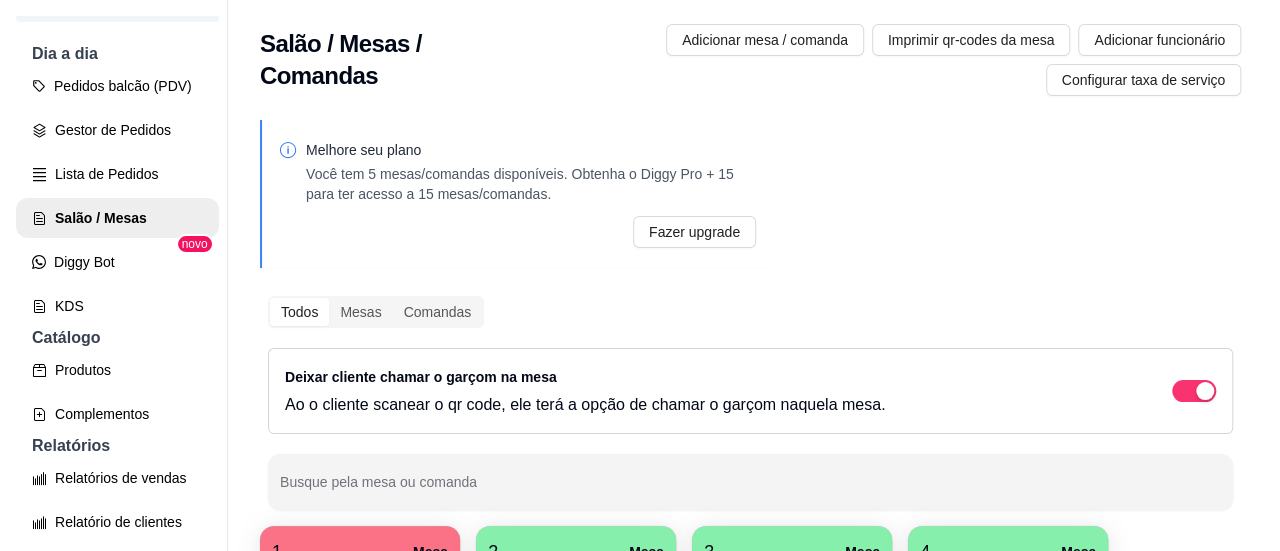 scroll, scrollTop: 300, scrollLeft: 0, axis: vertical 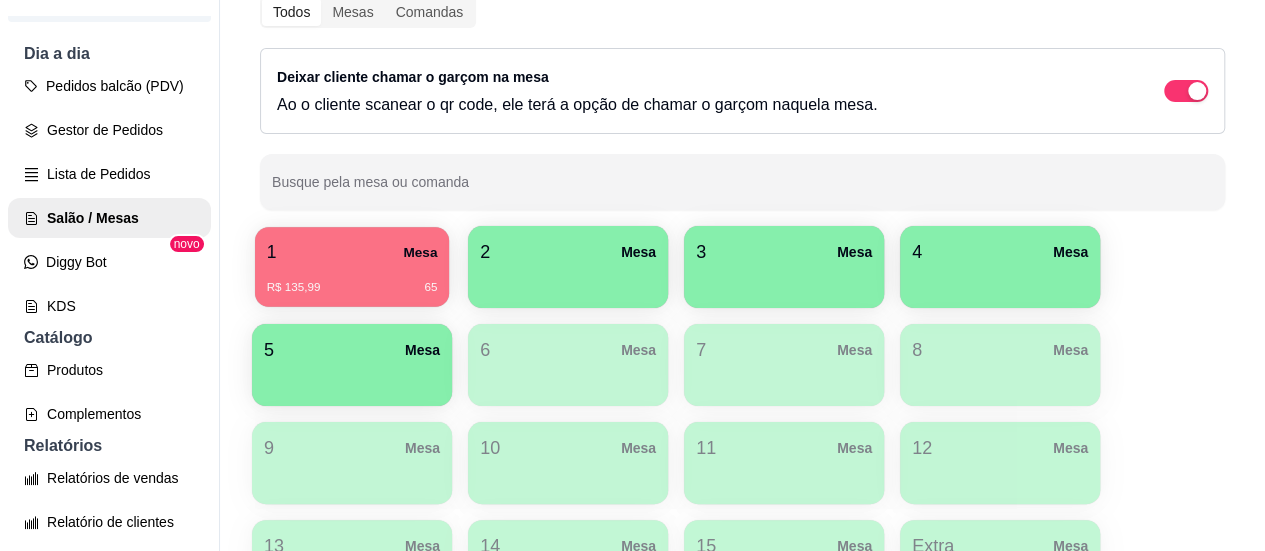 click on "1 Mesa" at bounding box center [352, 252] 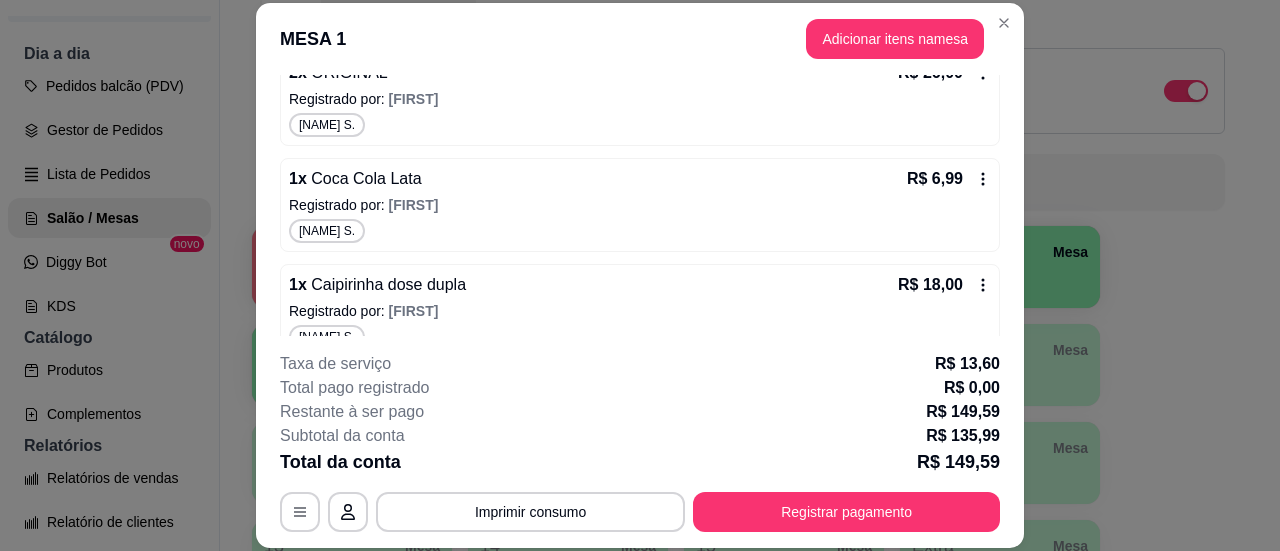 scroll, scrollTop: 425, scrollLeft: 0, axis: vertical 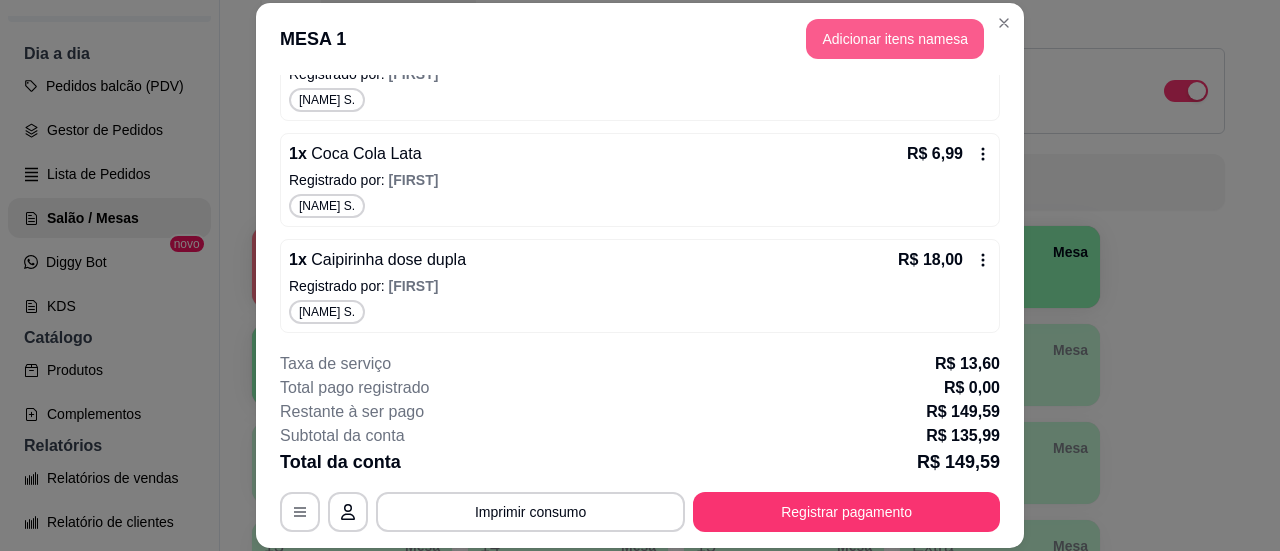 click on "Adicionar itens na  mesa" at bounding box center [895, 39] 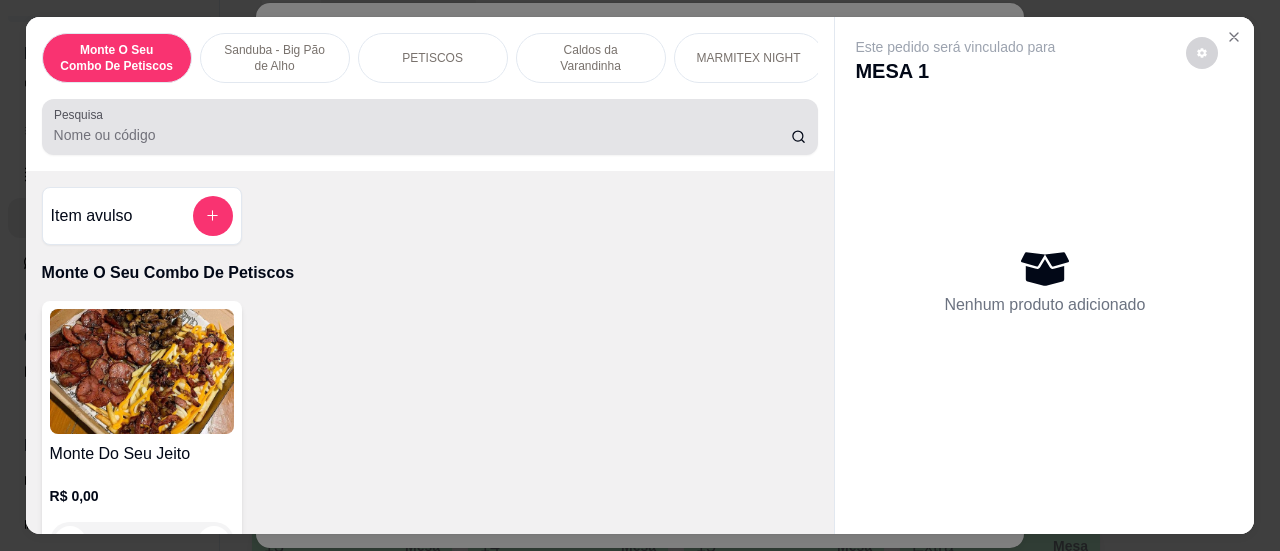 click at bounding box center [430, 127] 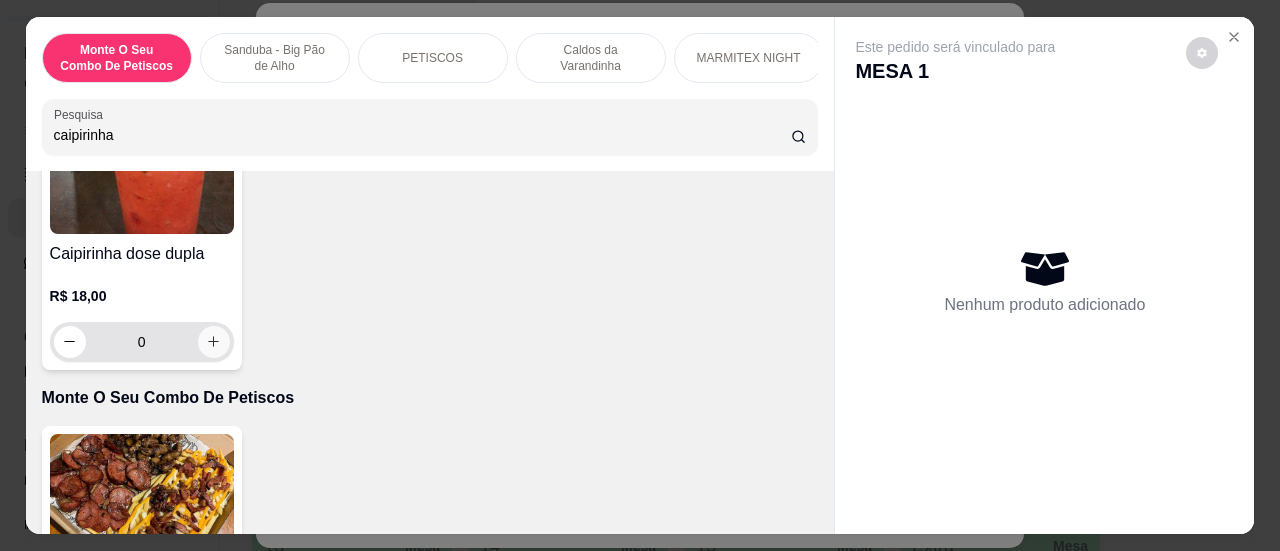 type on "caipirinha" 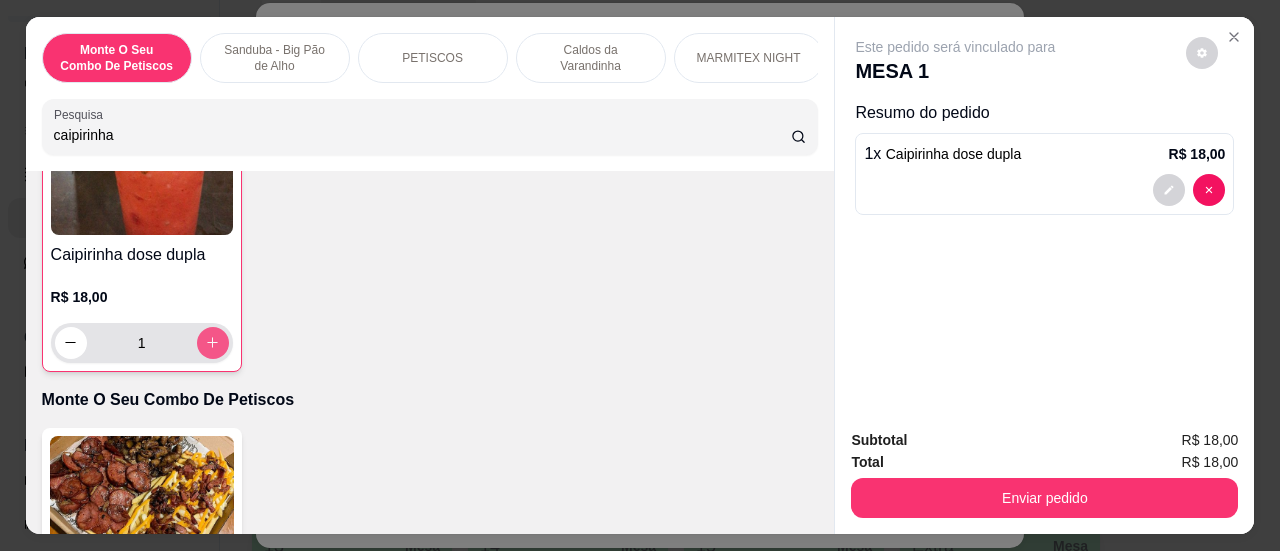 scroll, scrollTop: 200, scrollLeft: 0, axis: vertical 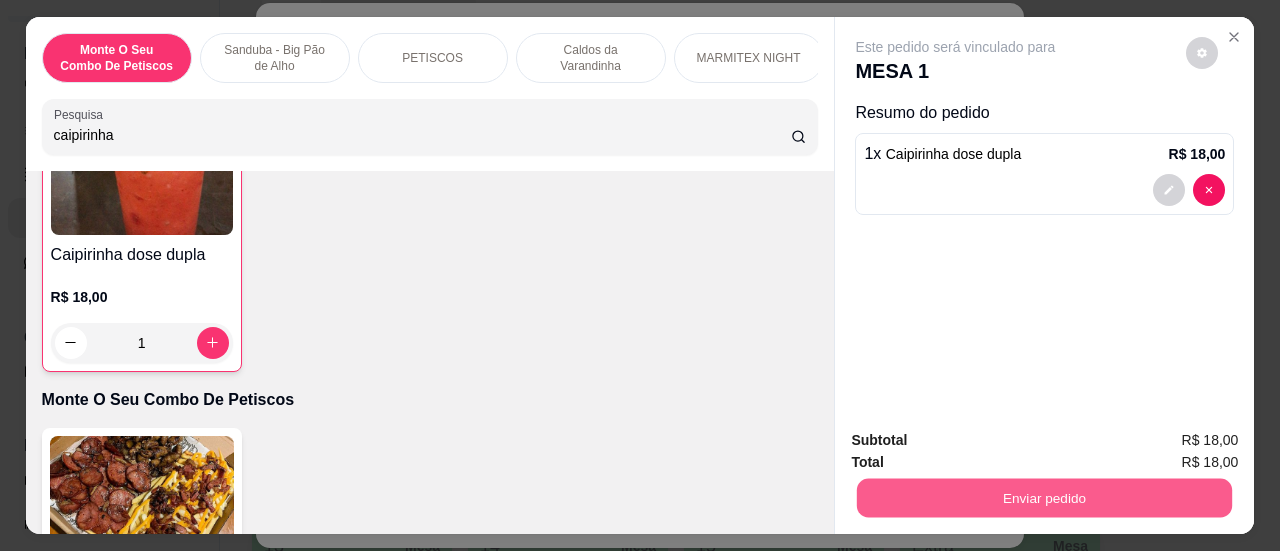 click on "Enviar pedido" at bounding box center [1044, 498] 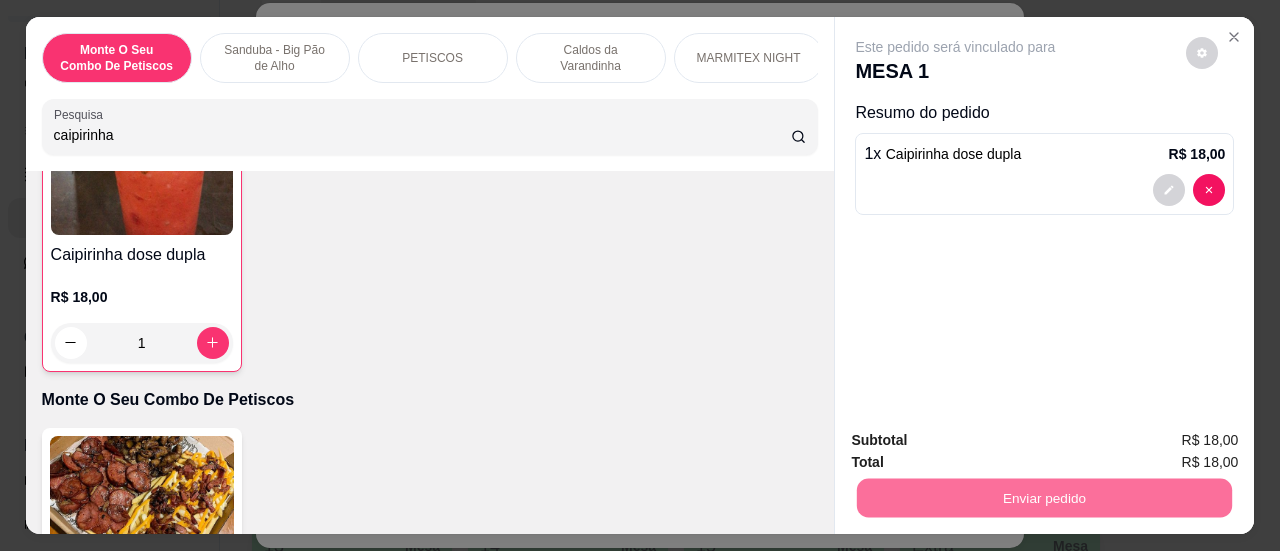 click on "Sim, quero registrar" at bounding box center (1168, 442) 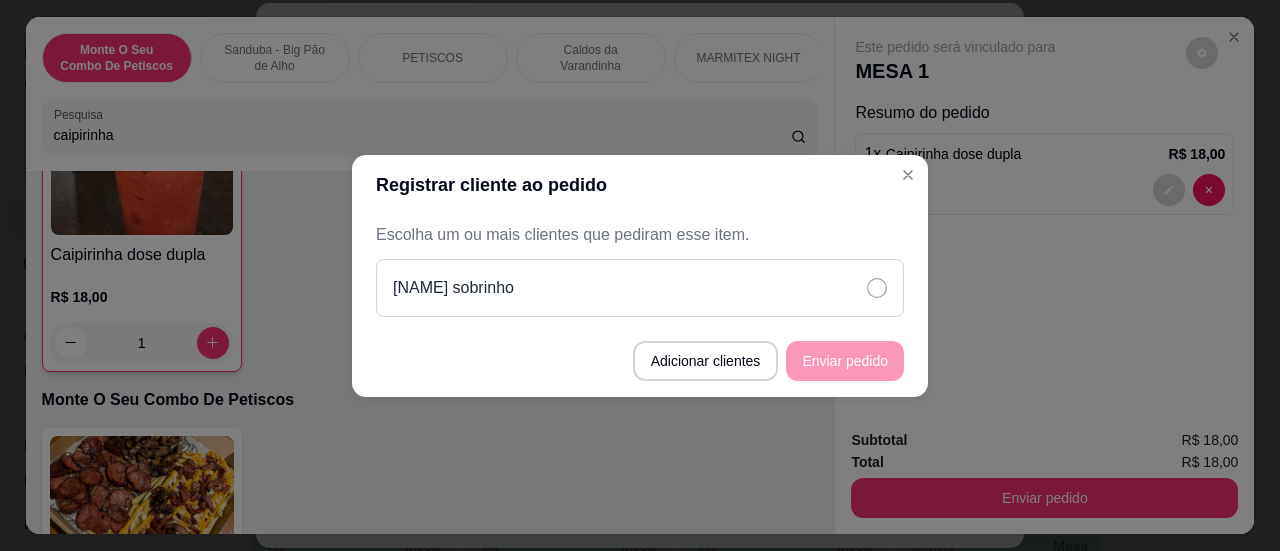 click 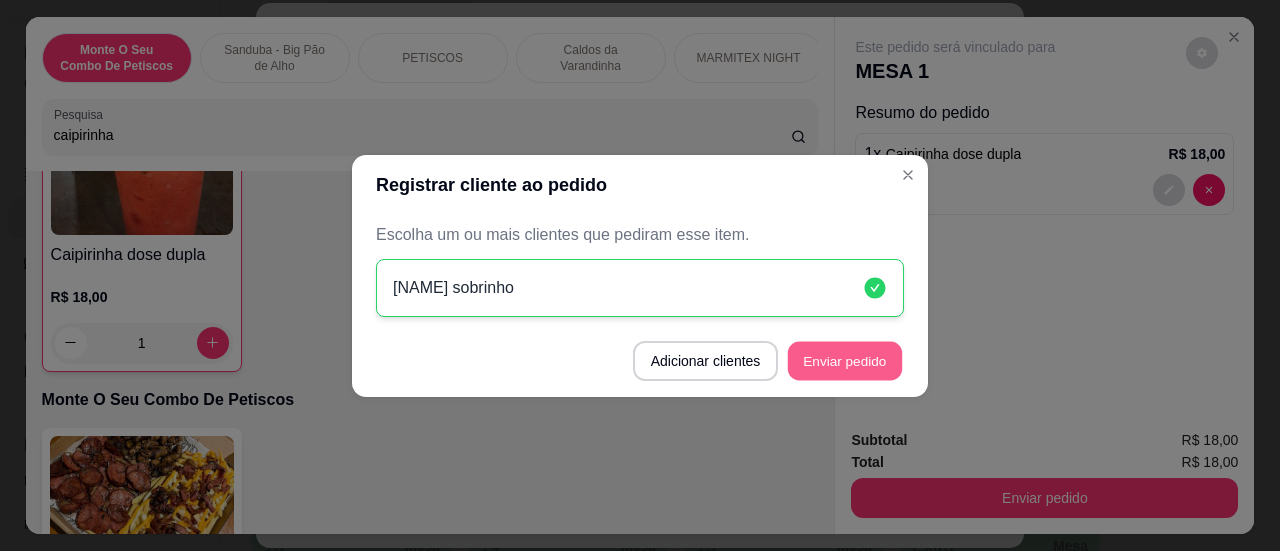 click on "Enviar pedido" at bounding box center (845, 360) 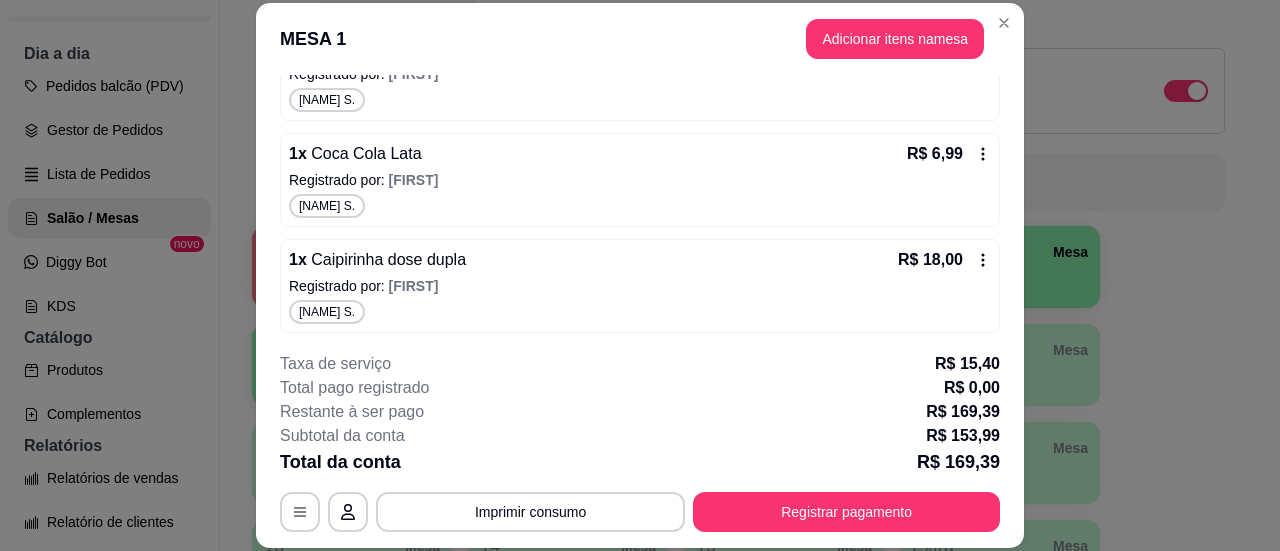 scroll, scrollTop: 530, scrollLeft: 0, axis: vertical 